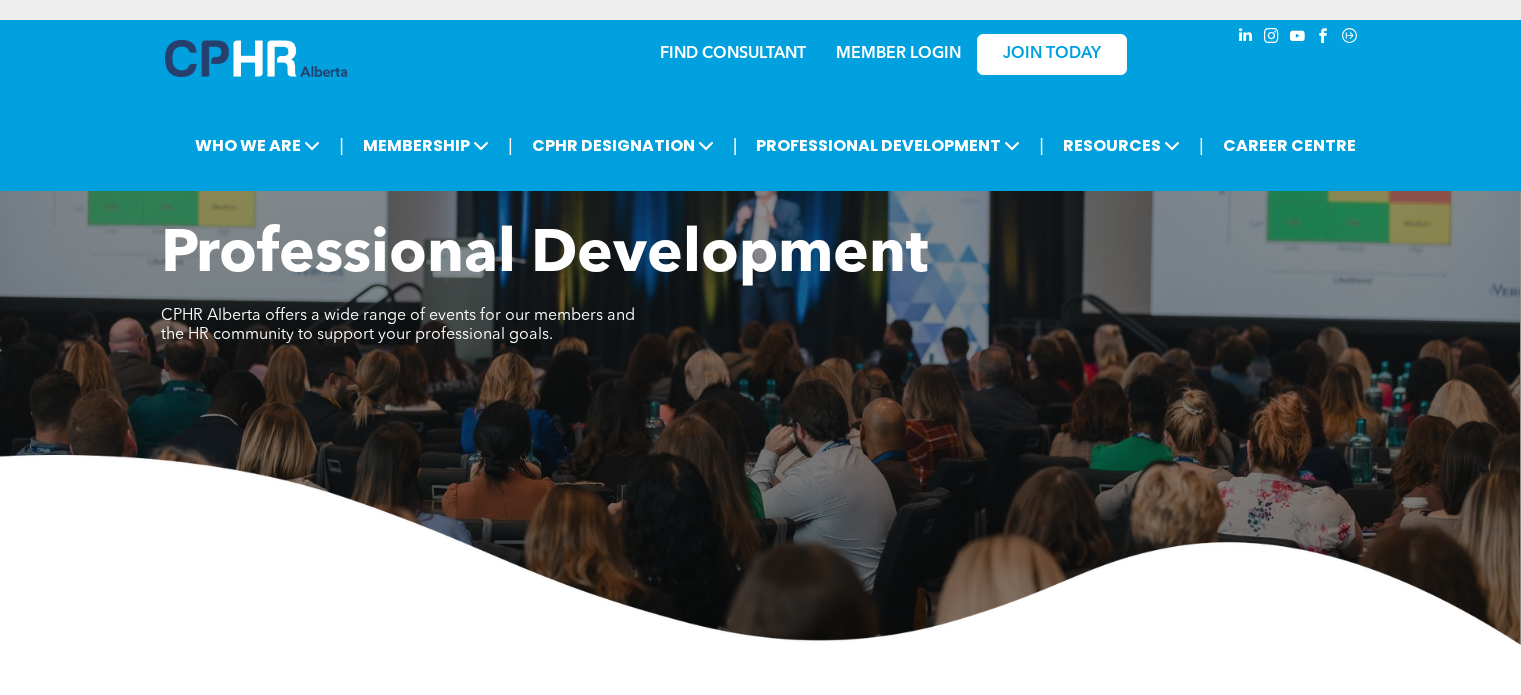 scroll, scrollTop: 0, scrollLeft: 0, axis: both 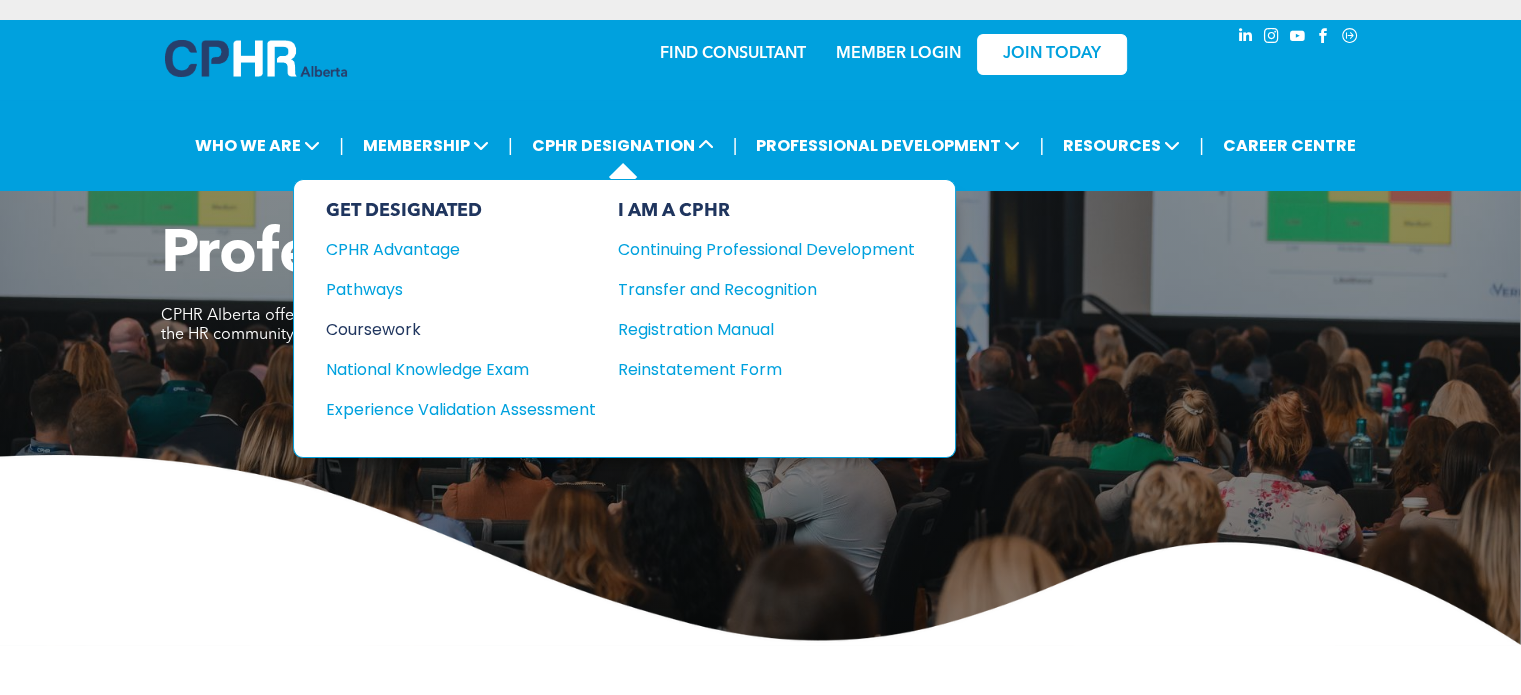 click on "Coursework" at bounding box center (447, 329) 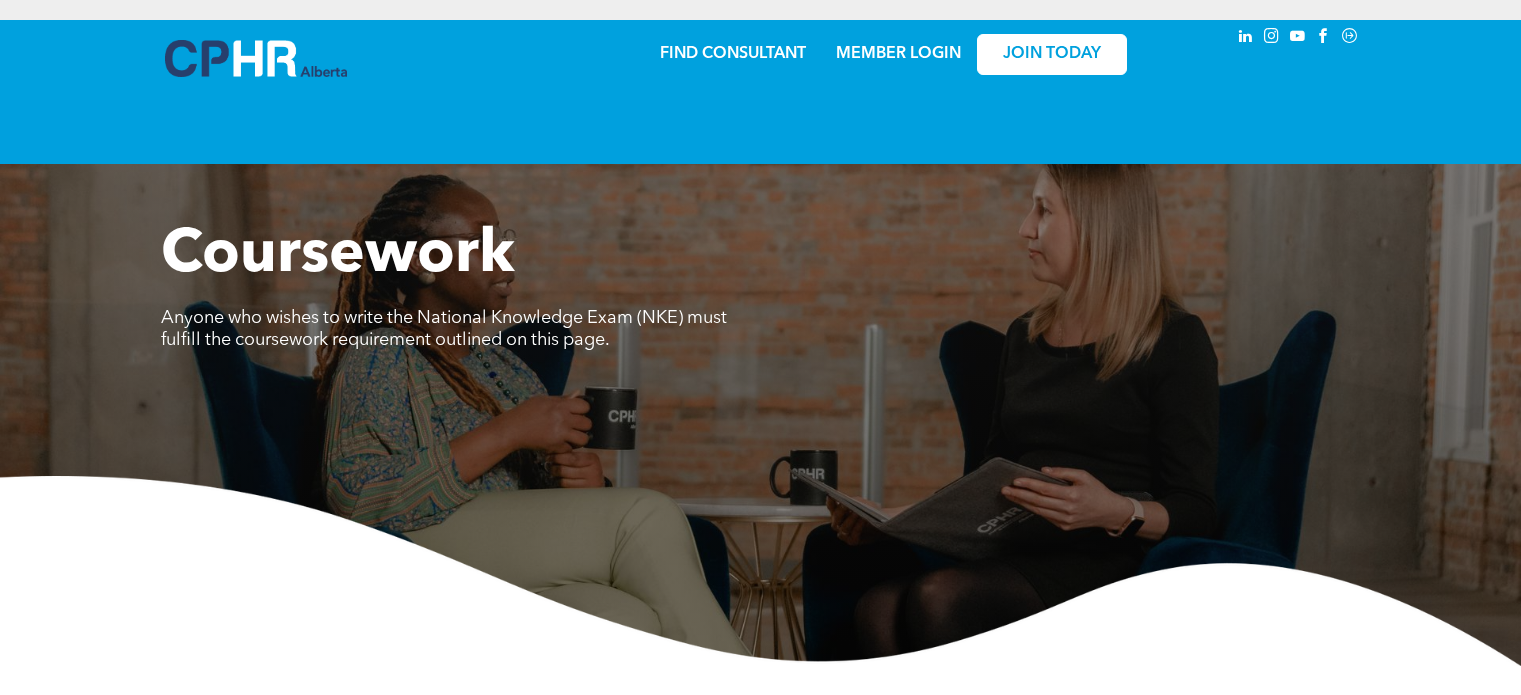 scroll, scrollTop: 0, scrollLeft: 0, axis: both 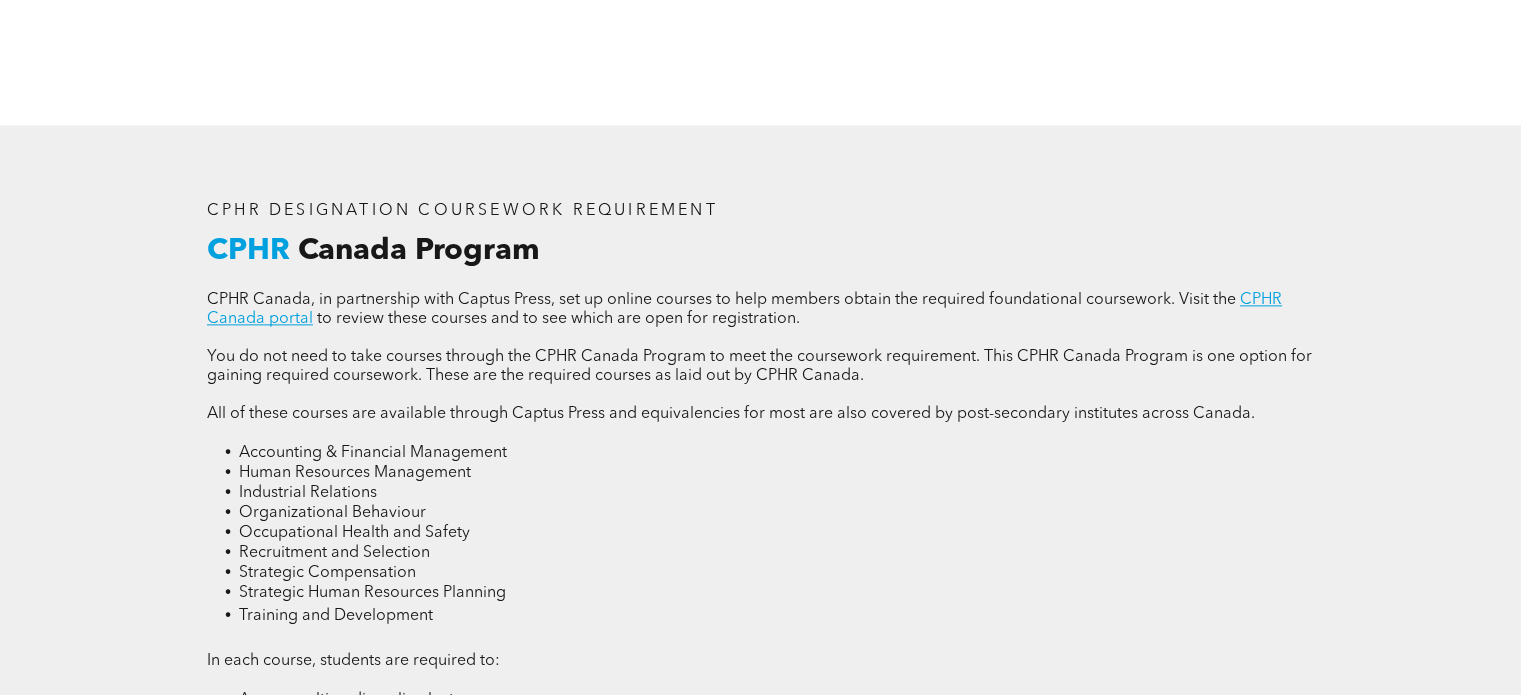 click on "CPHR DESIGNATION COURSEWORK REQUIREMENT
CPHR   Canada Program
CPHR Canada, in partnership with Captus Press, set up online courses to help members obtain the required foundational coursework. Visit the
CPHR Canada portal   to review these courses and to see which are open for registration.
You do not need to take courses through the CPHR Canada Program to meet the coursework requirement. This CPHR Canada Program is one option for gaining required coursework. These are the required courses as laid out by CPHR Canada.
All of these courses are available through Captus Press and equivalencies for most are also covered by post-secondary institutes across Canada.   Accounting & Financial Management Human Resources Management Industrial Relations Organizational Behaviour Occupational Health and Safety Recruitment and Selection Strategic Compensation Strategic Human Resources Planning Training and Development
In each course, students are required to:" at bounding box center [760, 555] 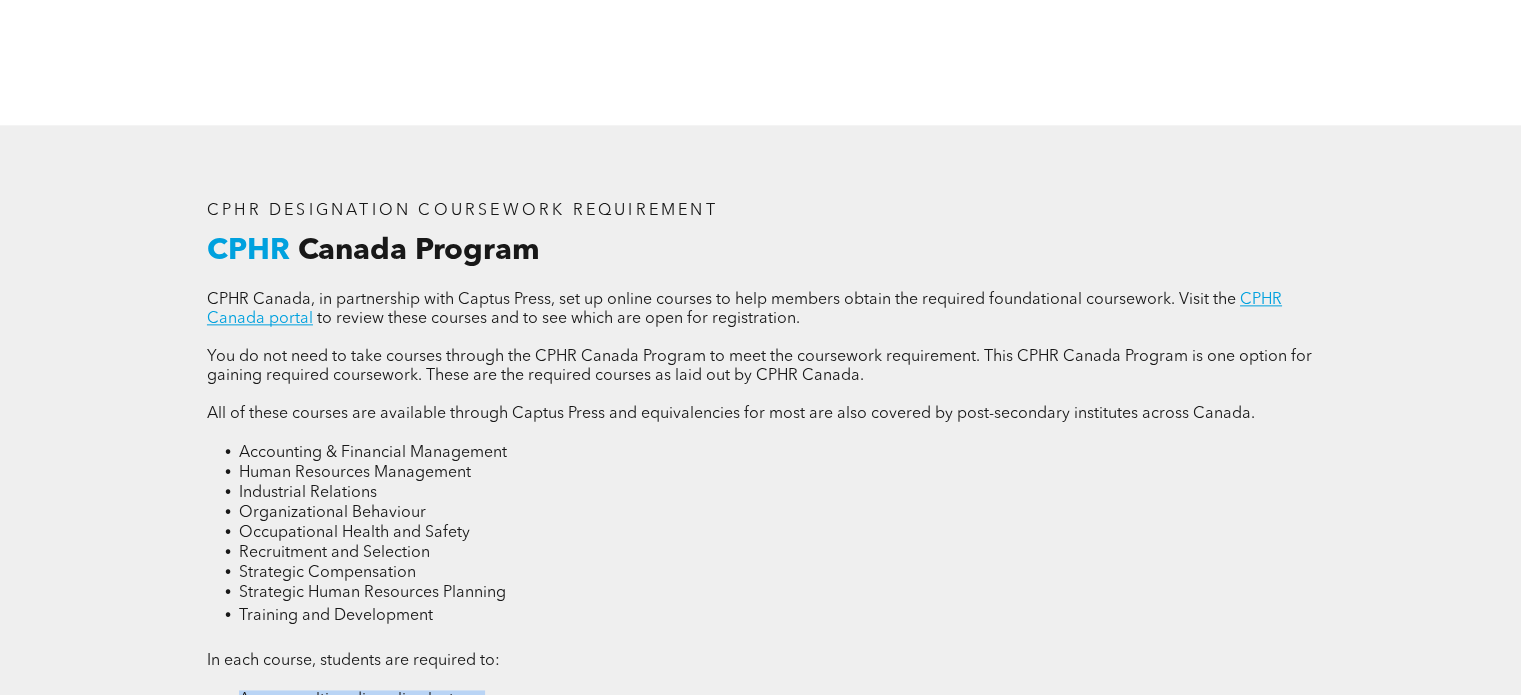 click on "CPHR DESIGNATION COURSEWORK REQUIREMENT
CPHR   Canada Program
CPHR Canada, in partnership with Captus Press, set up online courses to help members obtain the required foundational coursework. Visit the
CPHR Canada portal   to review these courses and to see which are open for registration.
You do not need to take courses through the CPHR Canada Program to meet the coursework requirement. This CPHR Canada Program is one option for gaining required coursework. These are the required courses as laid out by CPHR Canada.
All of these courses are available through Captus Press and equivalencies for most are also covered by post-secondary institutes across Canada.   Accounting & Financial Management Human Resources Management Industrial Relations Organizational Behaviour Occupational Health and Safety Recruitment and Selection Strategic Compensation Strategic Human Resources Planning Training and Development
In each course, students are required to:" at bounding box center [760, 555] 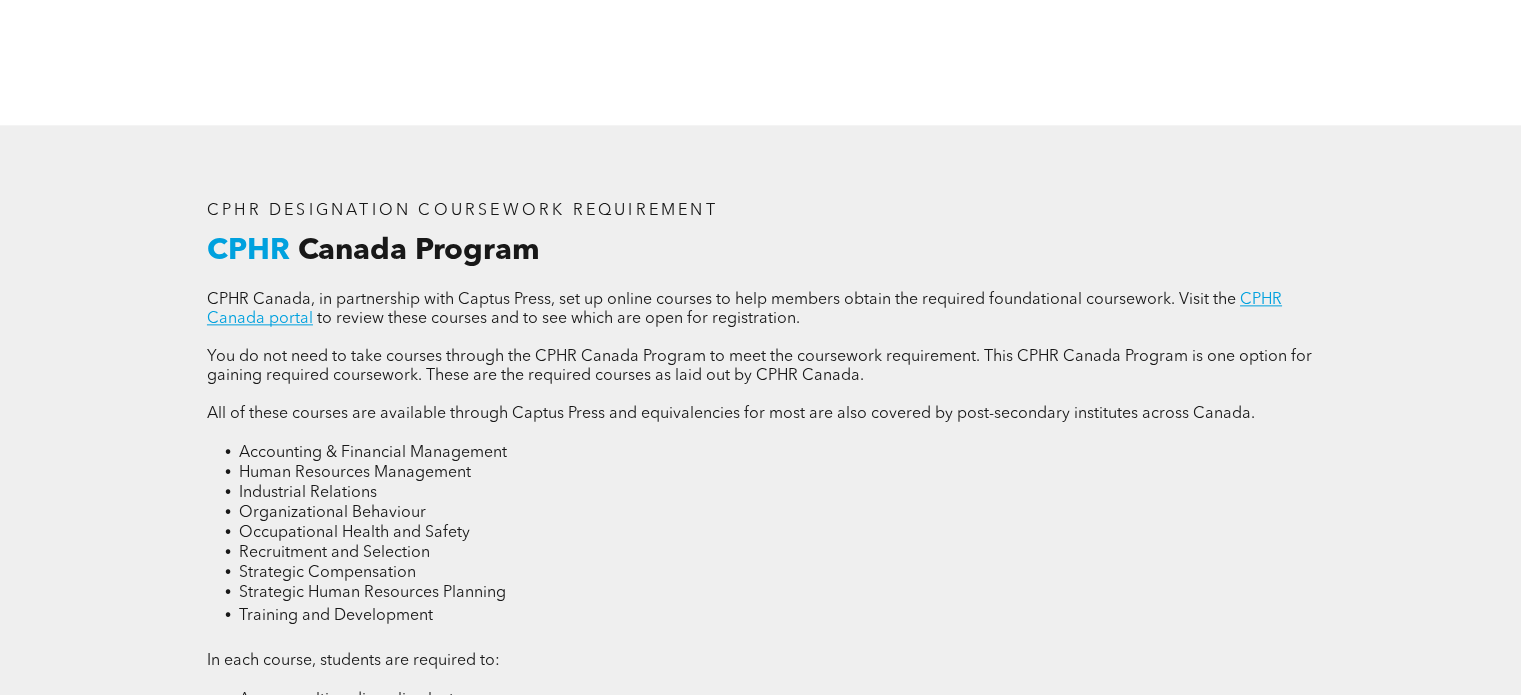 click on "CPHR DESIGNATION COURSEWORK REQUIREMENT
CPHR   Canada Program
CPHR Canada, in partnership with Captus Press, set up online courses to help members obtain the required foundational coursework. Visit the
CPHR Canada portal   to review these courses and to see which are open for registration.
You do not need to take courses through the CPHR Canada Program to meet the coursework requirement. This CPHR Canada Program is one option for gaining required coursework. These are the required courses as laid out by CPHR Canada.
All of these courses are available through Captus Press and equivalencies for most are also covered by post-secondary institutes across Canada.   Accounting & Financial Management Human Resources Management Industrial Relations Organizational Behaviour Occupational Health and Safety Recruitment and Selection Strategic Compensation Strategic Human Resources Planning Training and Development
In each course, students are required to:" at bounding box center [760, 555] 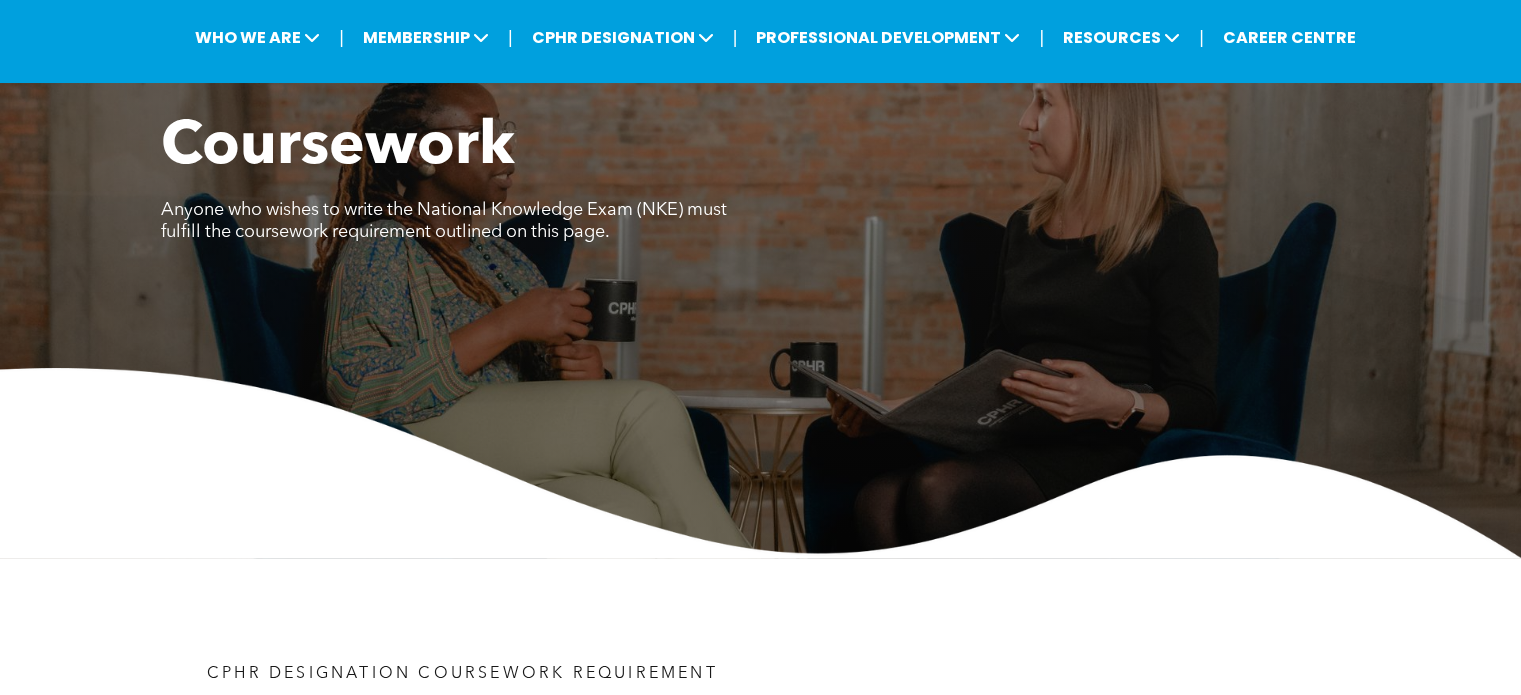 scroll, scrollTop: 0, scrollLeft: 0, axis: both 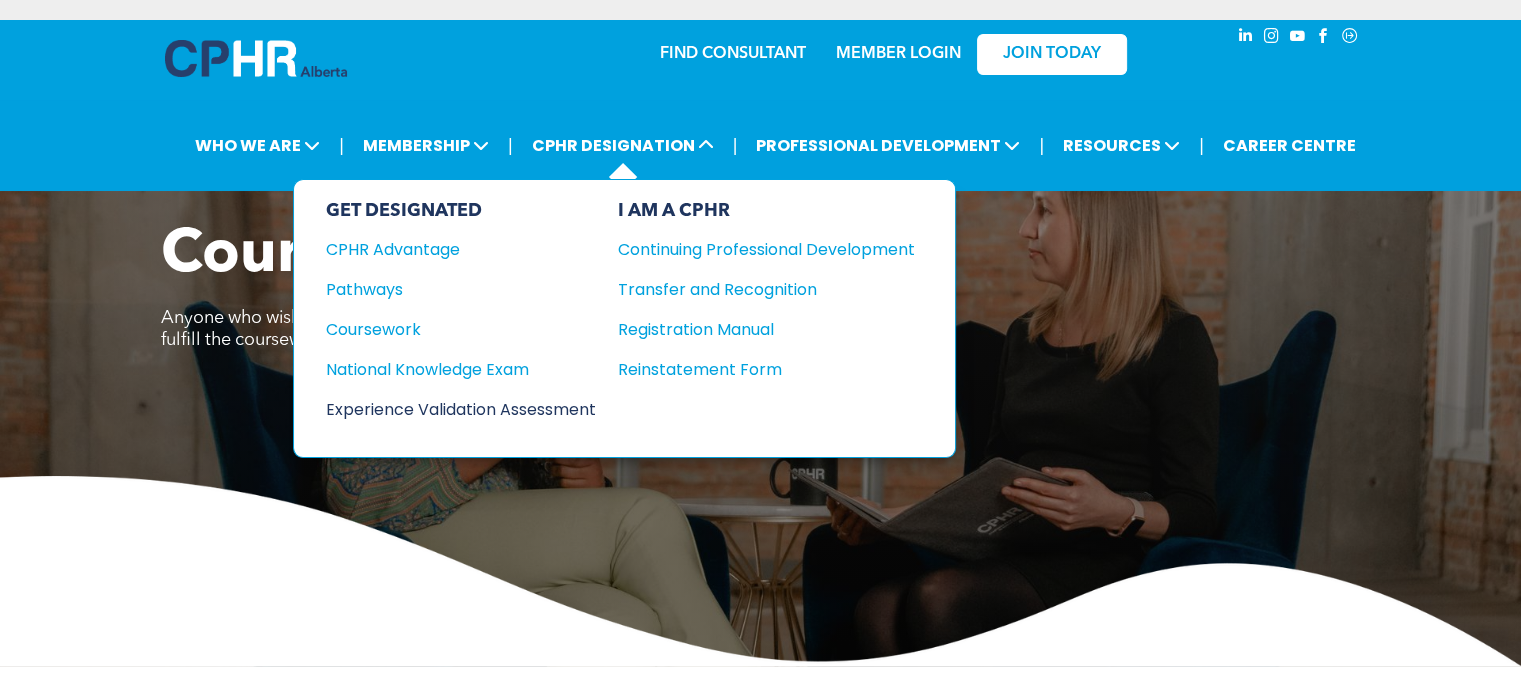 click on "Experience Validation Assessment" at bounding box center [447, 409] 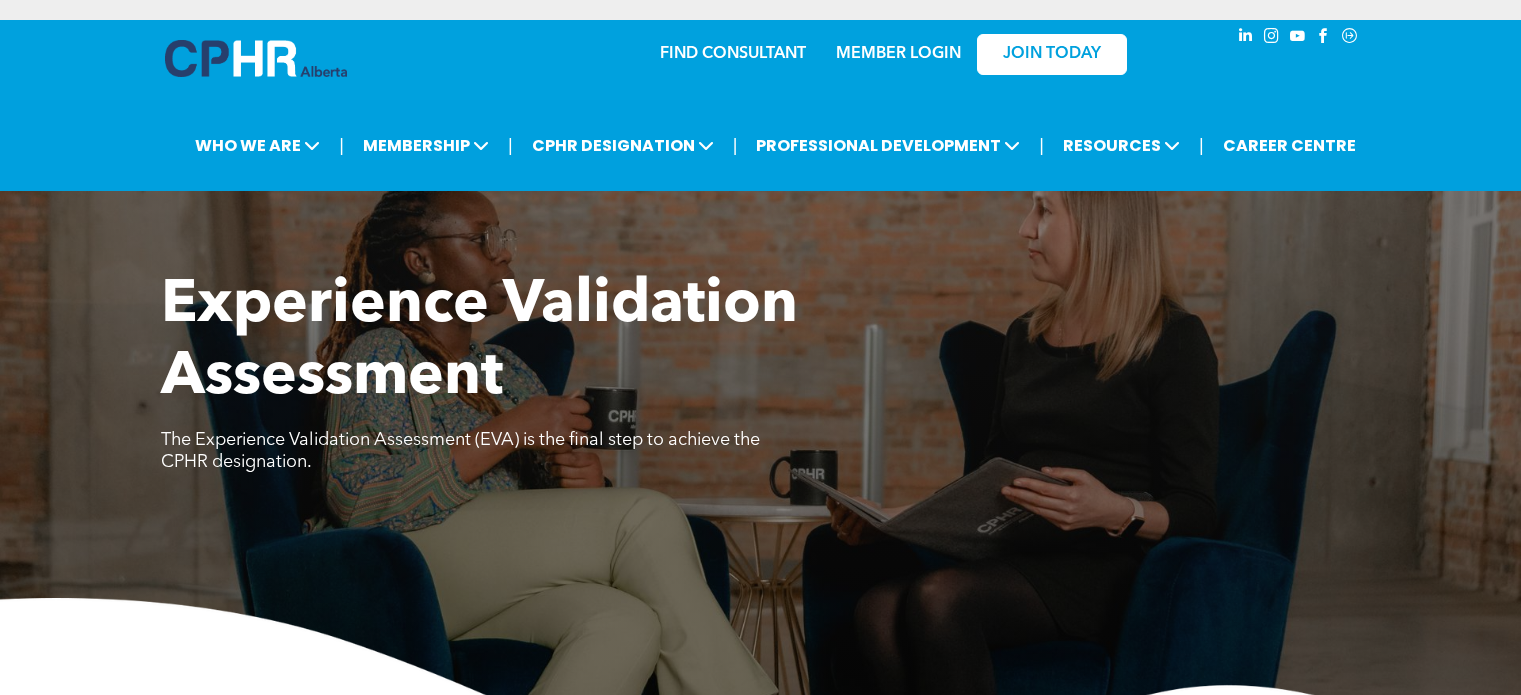 scroll, scrollTop: 0, scrollLeft: 0, axis: both 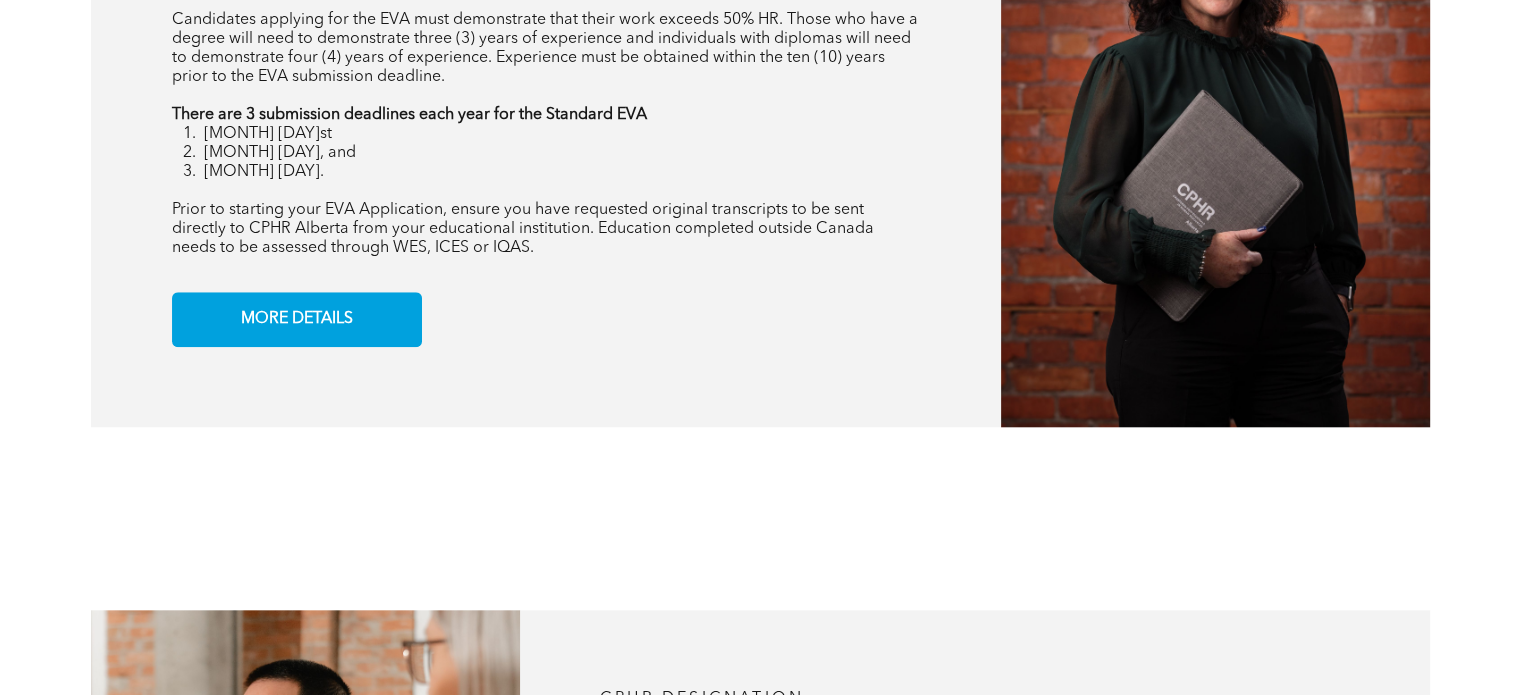 click on "CPHR DESIGNATION
Senior Path EVA
For the Senior Path EVA, CPHR candidates must have a bachelor’s degree and demonstrate ten (10) years of progressive advisory HR experience with five (5) years at an executive level. Work Experience in a Senior Role A senior role for this pathway is defined as someone working 51% or more of the time in HR at the most senior HR level in the organization such as VP, or CHRO – someone who participates at the Executive/Leadership table with a high level of autonomy and decision making. There are 2 submission deadlines each year for the Senior EVA   May 31st, and September 30th.
MORE DETAILS" at bounding box center (760, 890) 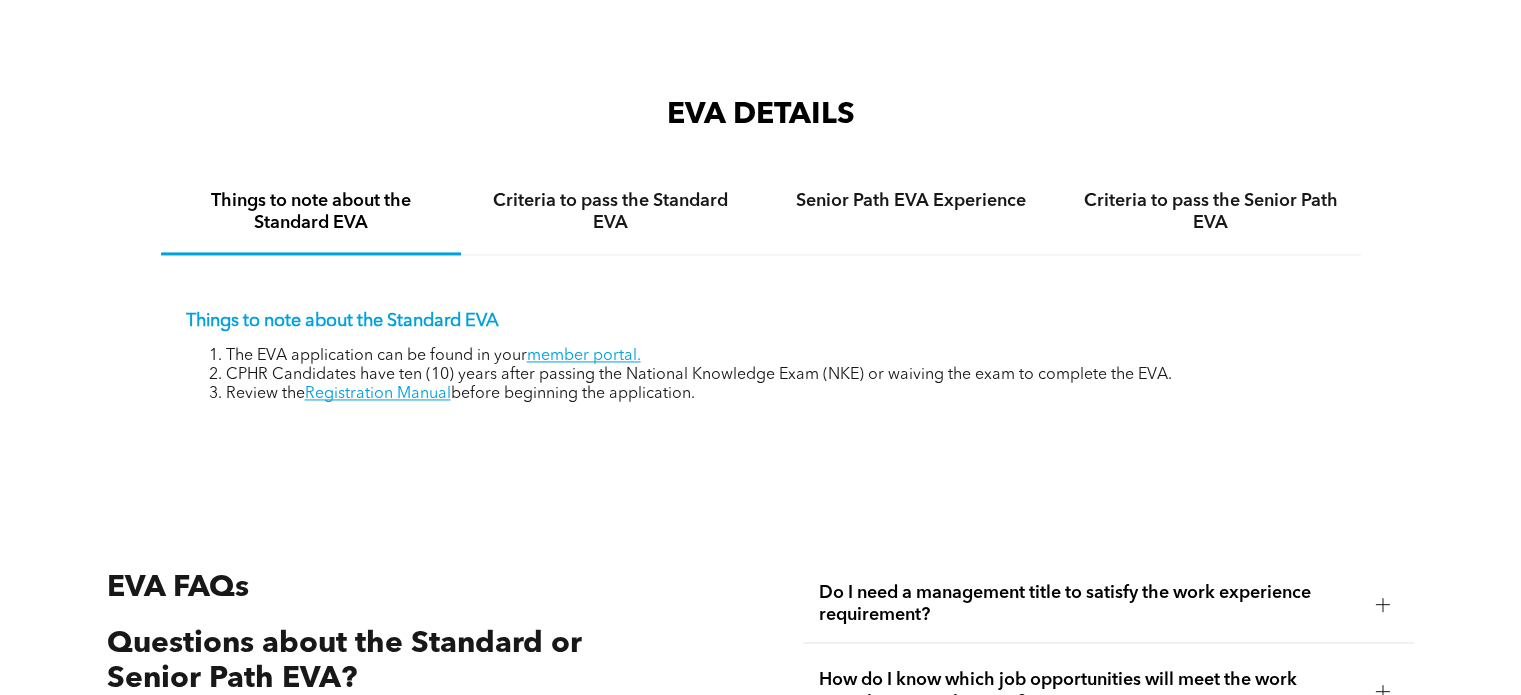 scroll, scrollTop: 3053, scrollLeft: 0, axis: vertical 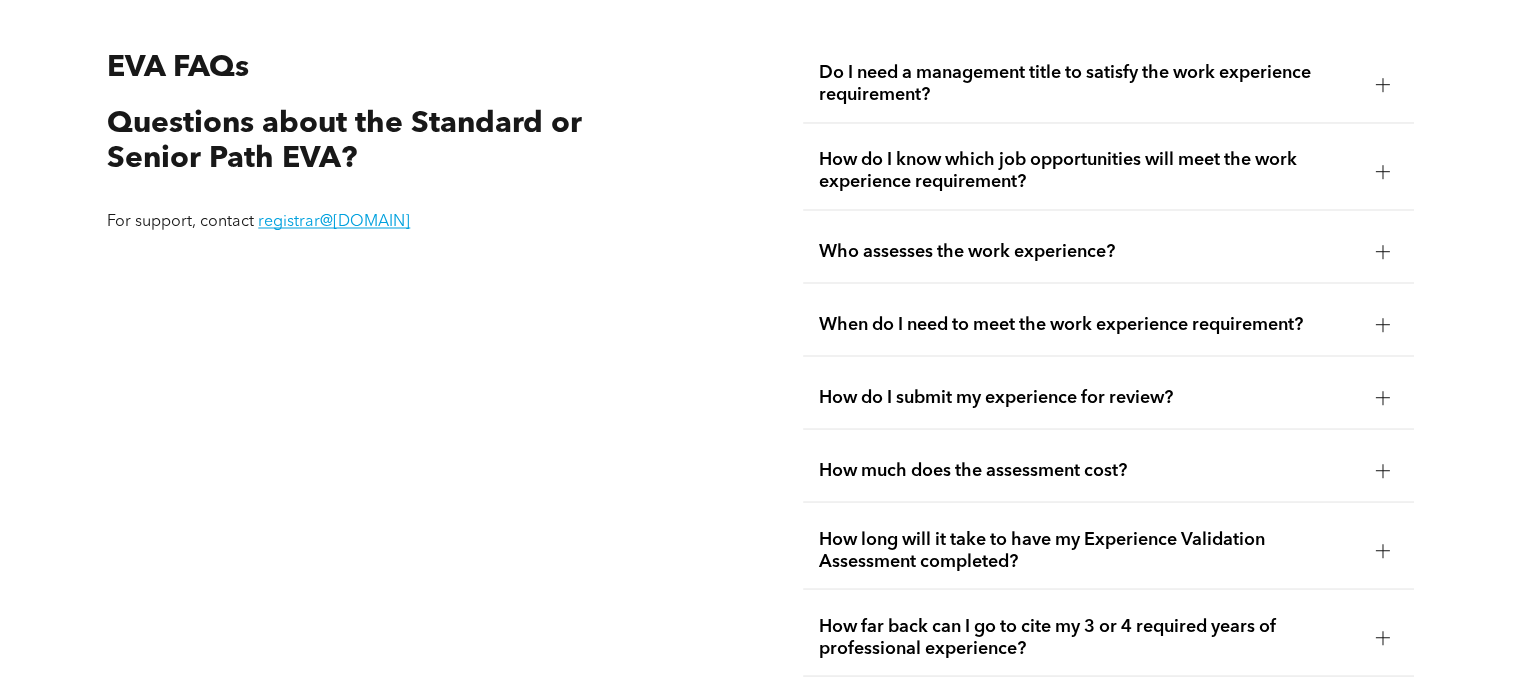 click at bounding box center (1383, 171) 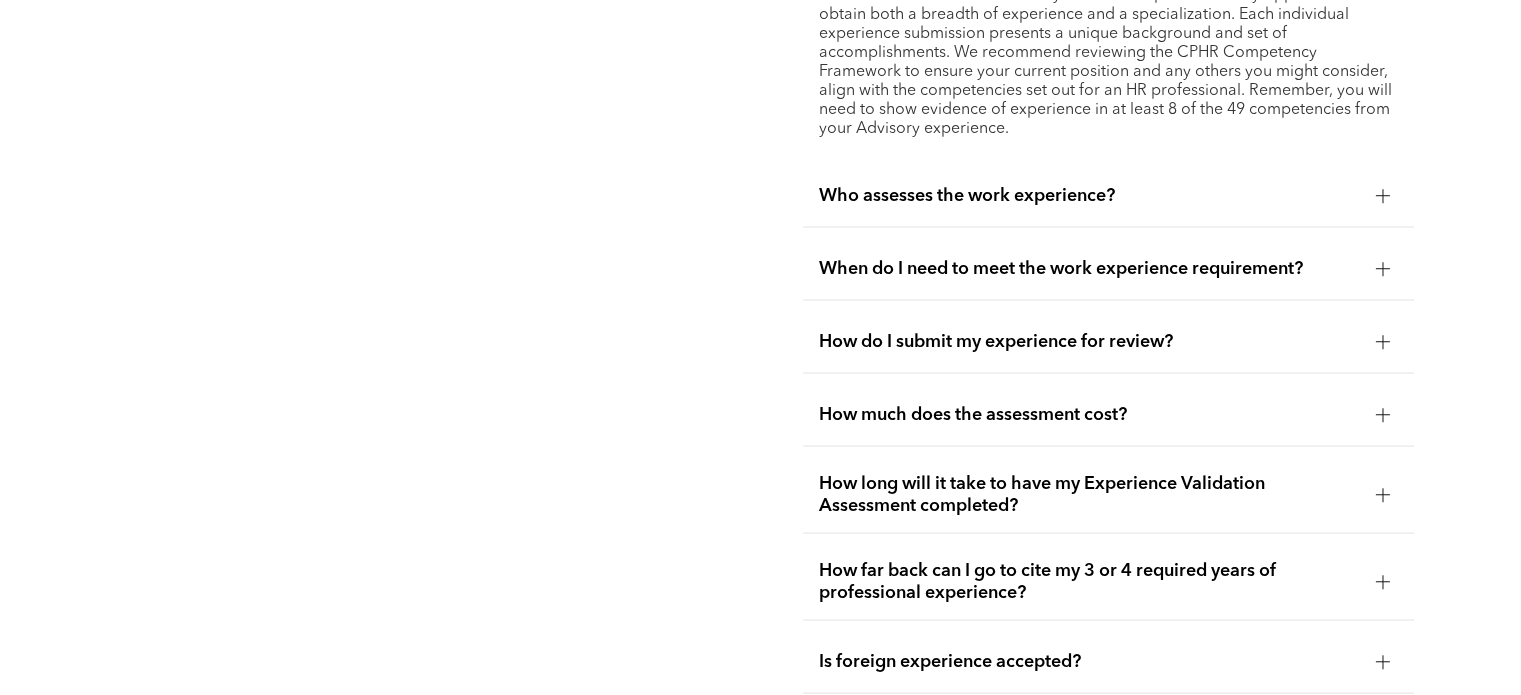 scroll, scrollTop: 3827, scrollLeft: 0, axis: vertical 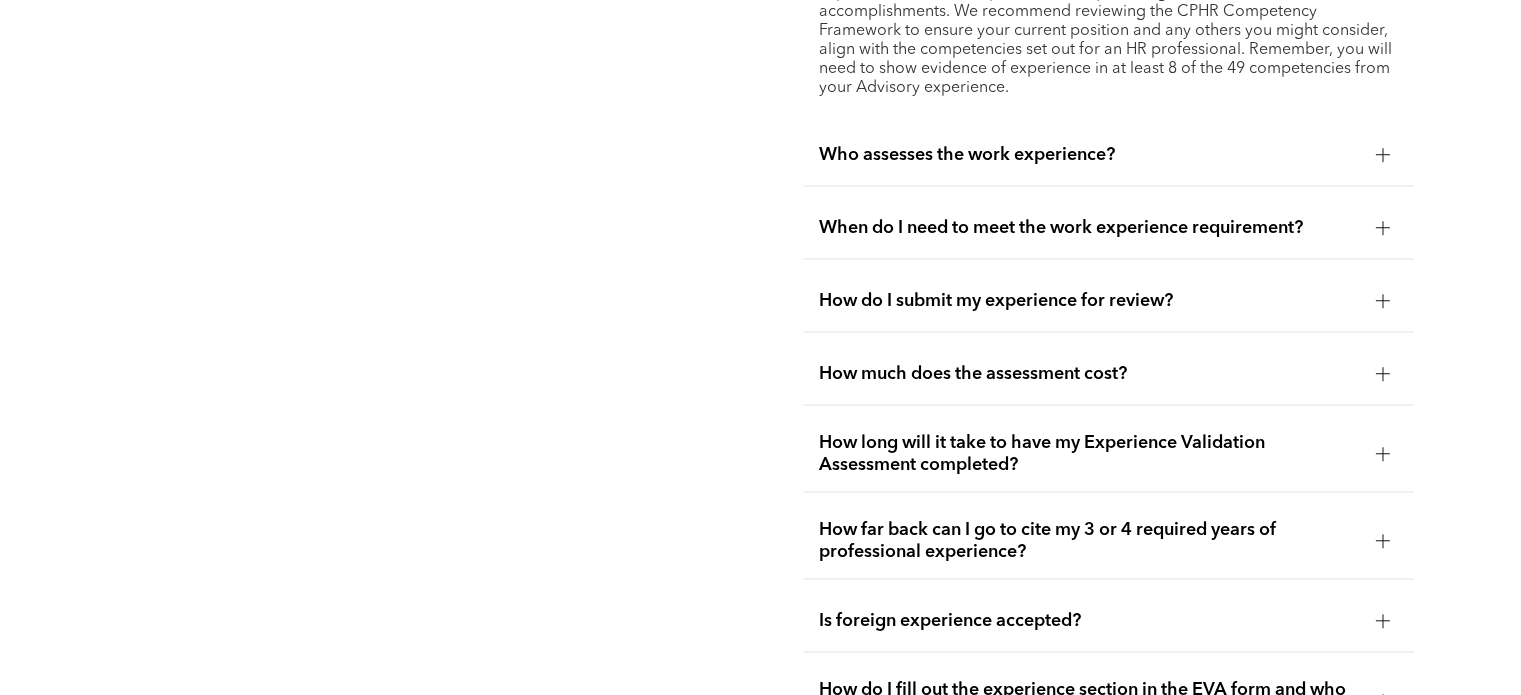 click at bounding box center [1383, 374] 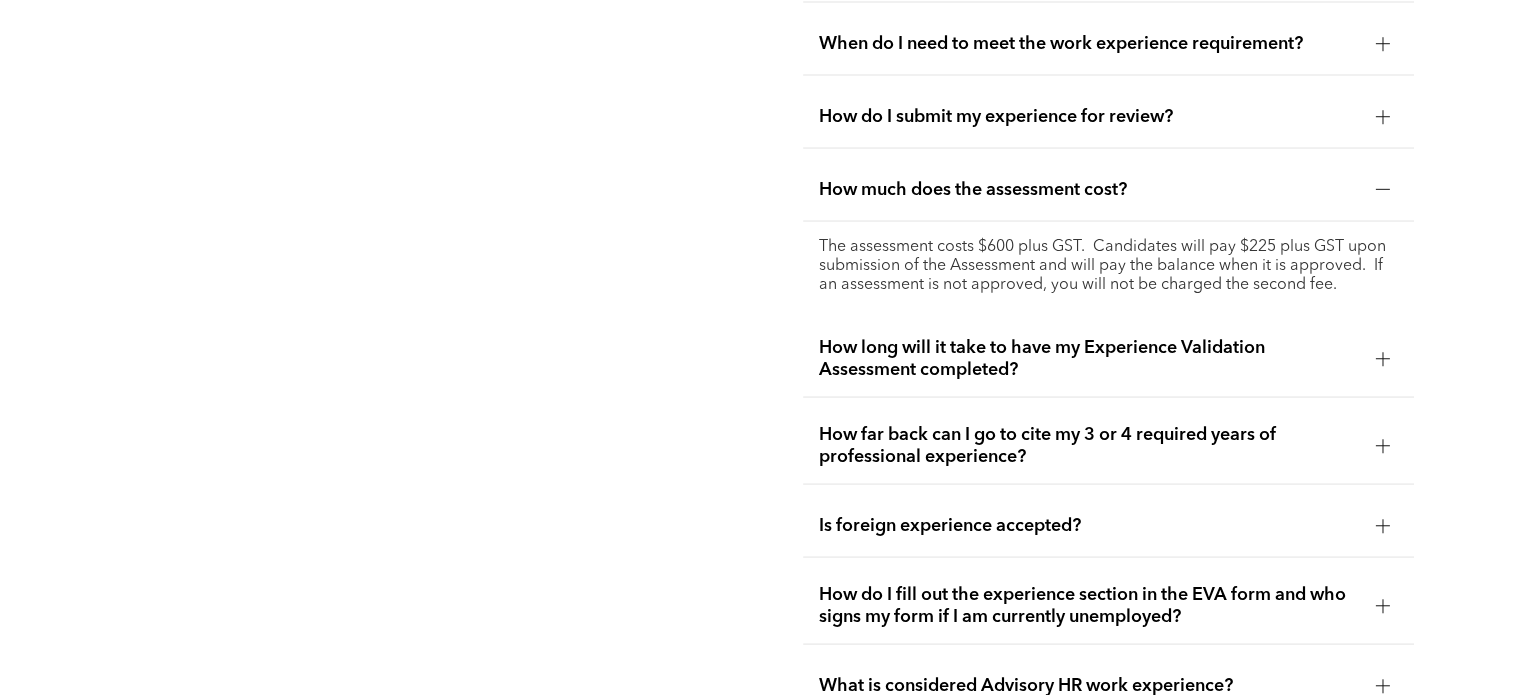 click at bounding box center [1383, 359] 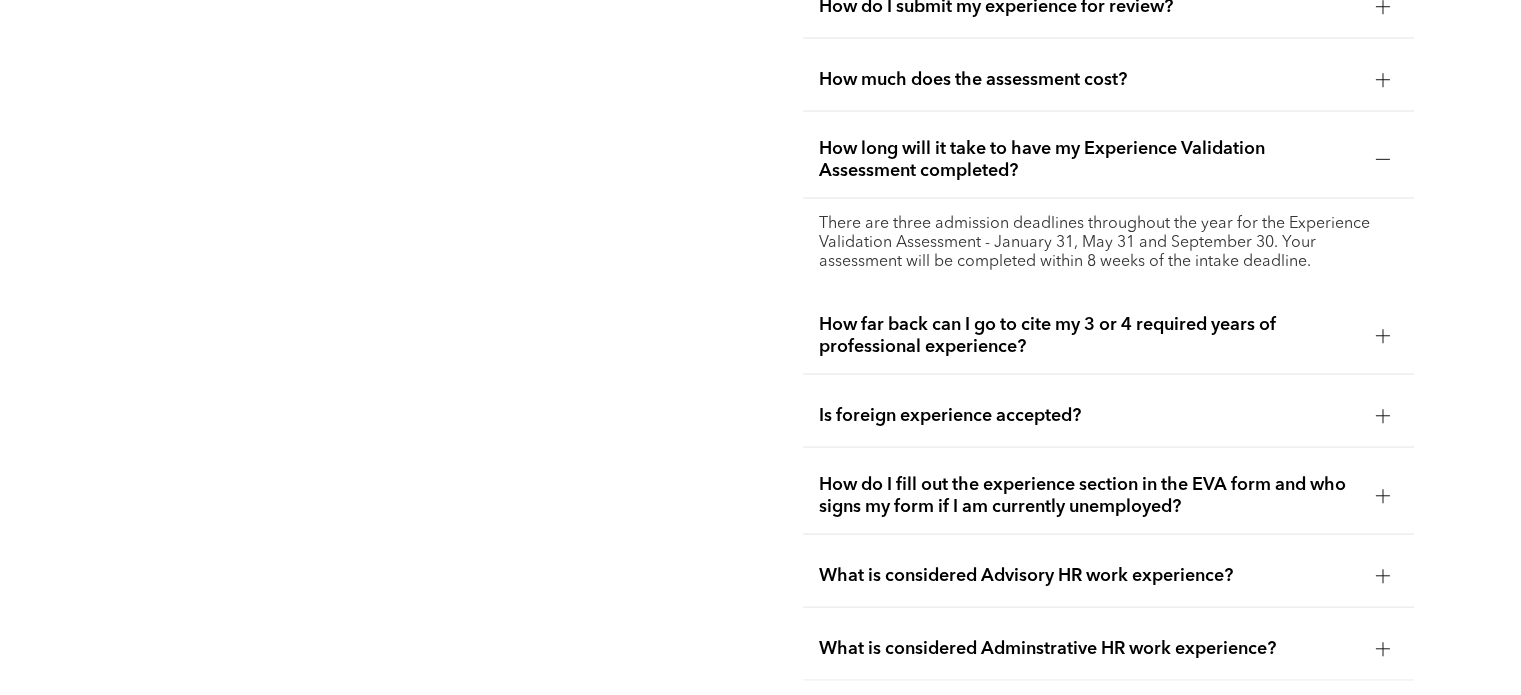 scroll, scrollTop: 3947, scrollLeft: 0, axis: vertical 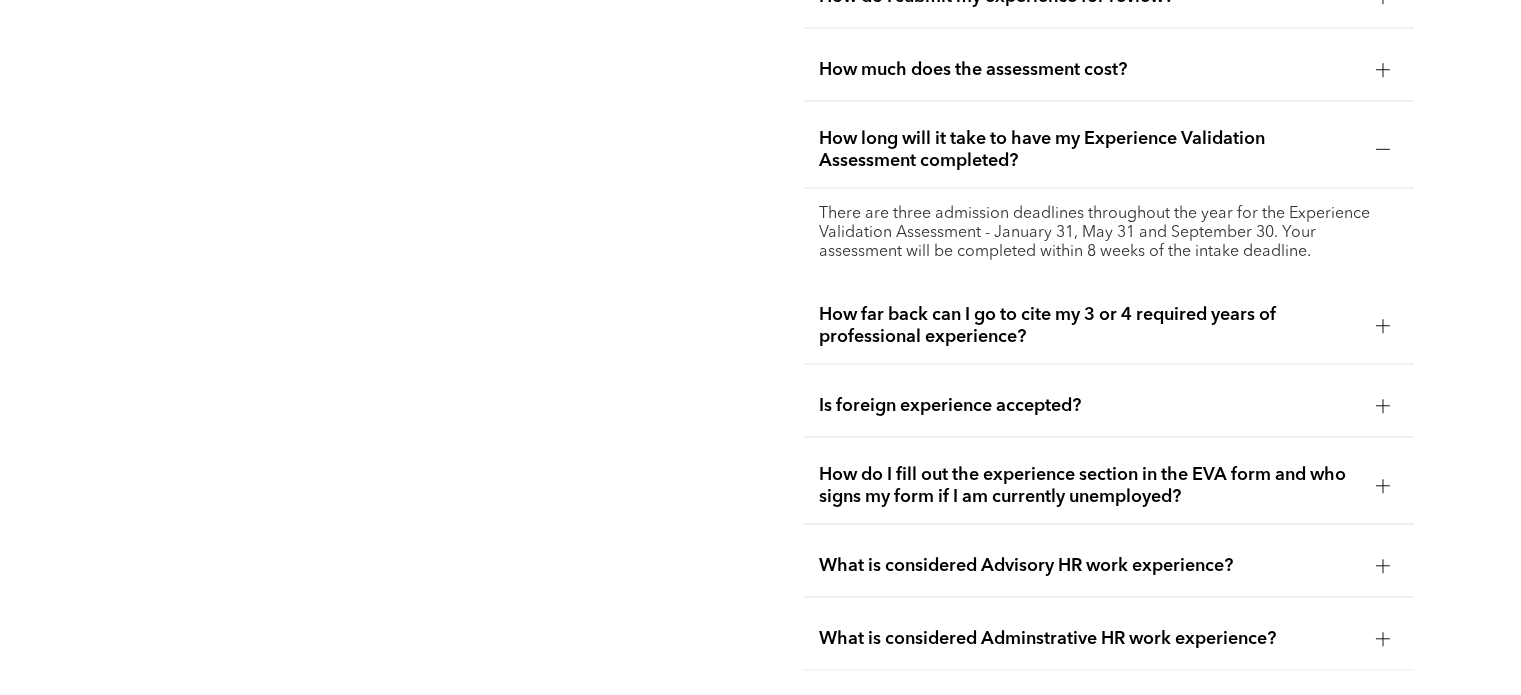 click at bounding box center [1383, 326] 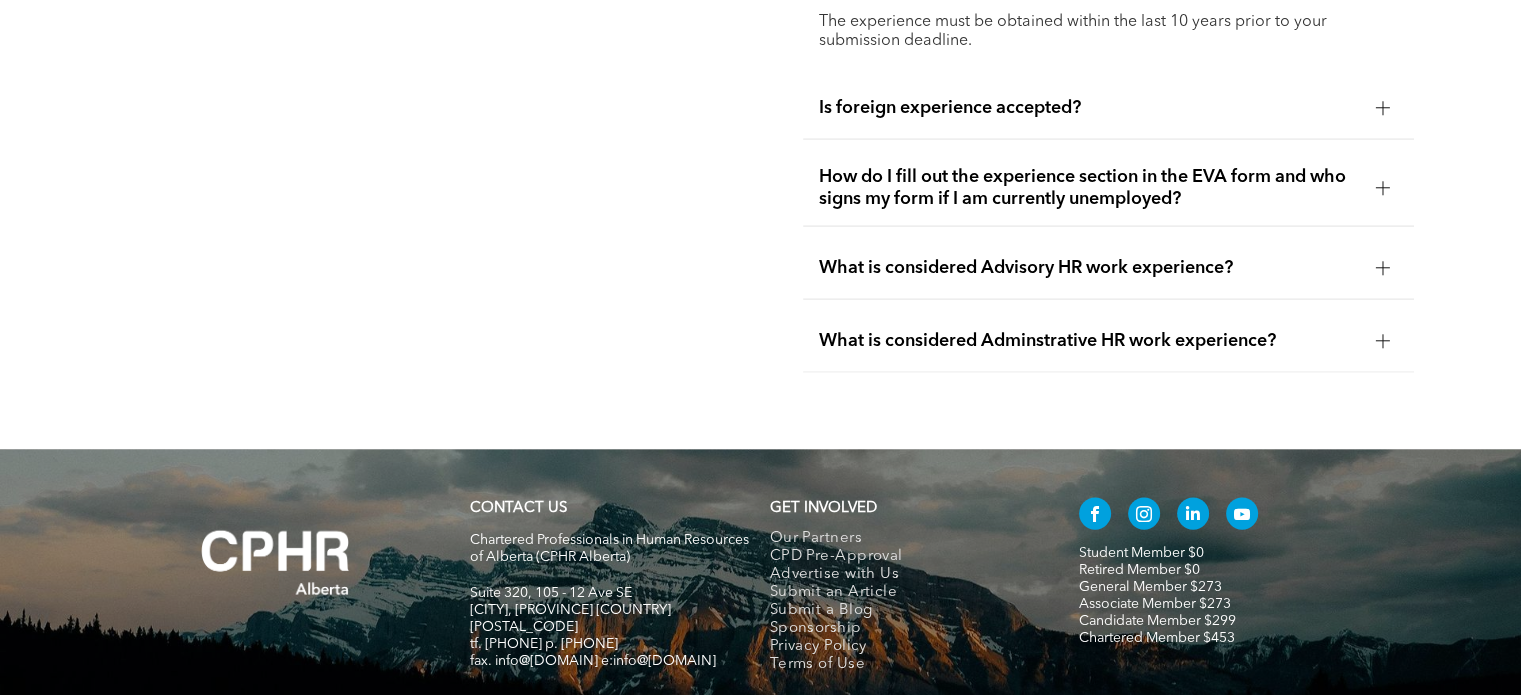 scroll, scrollTop: 4227, scrollLeft: 0, axis: vertical 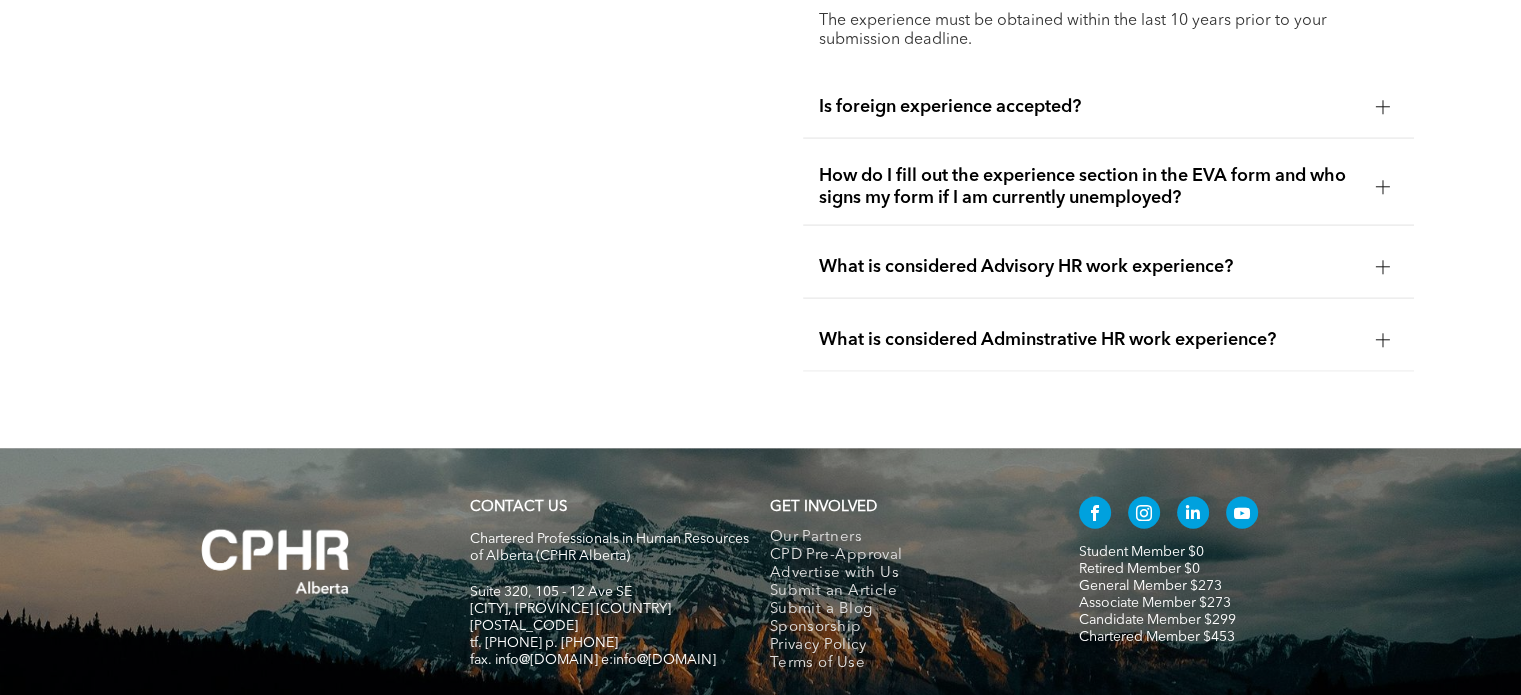 click at bounding box center (1382, 267) 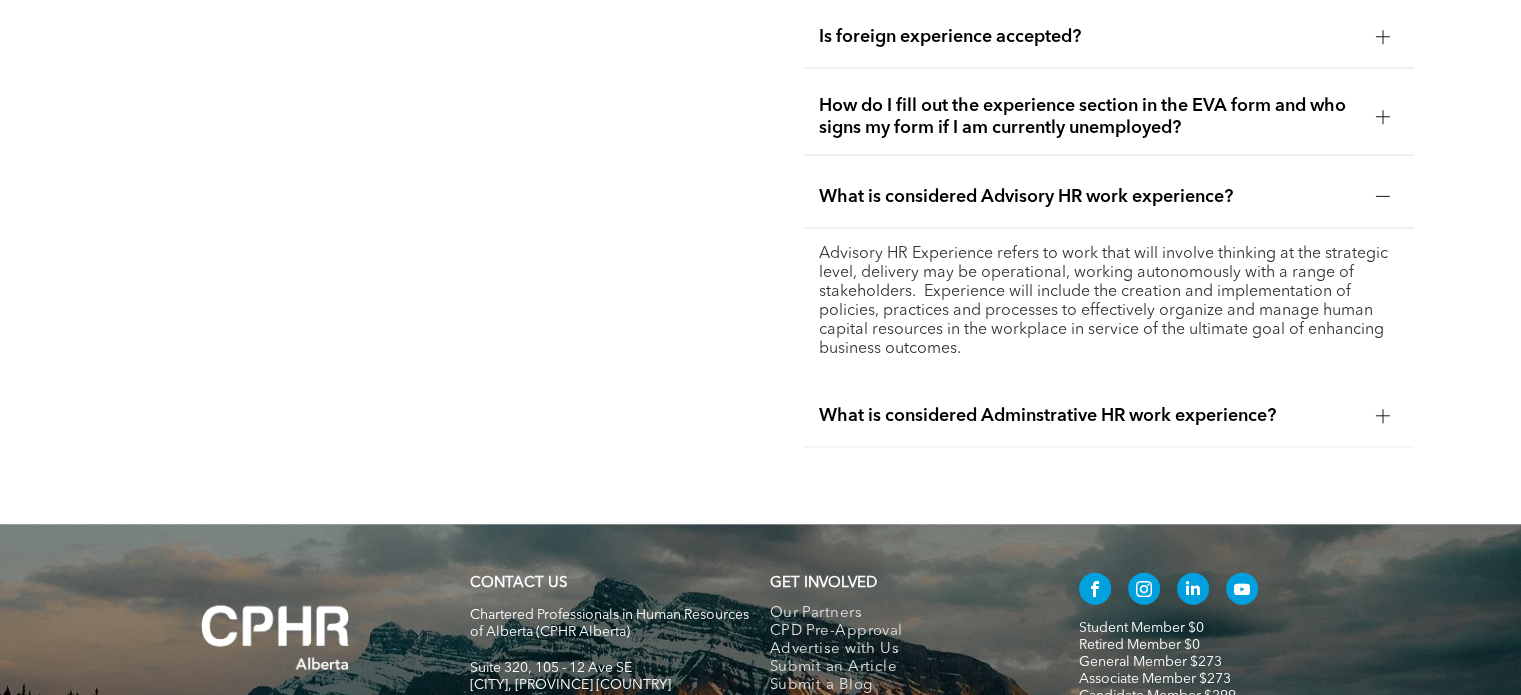 click at bounding box center (1383, 416) 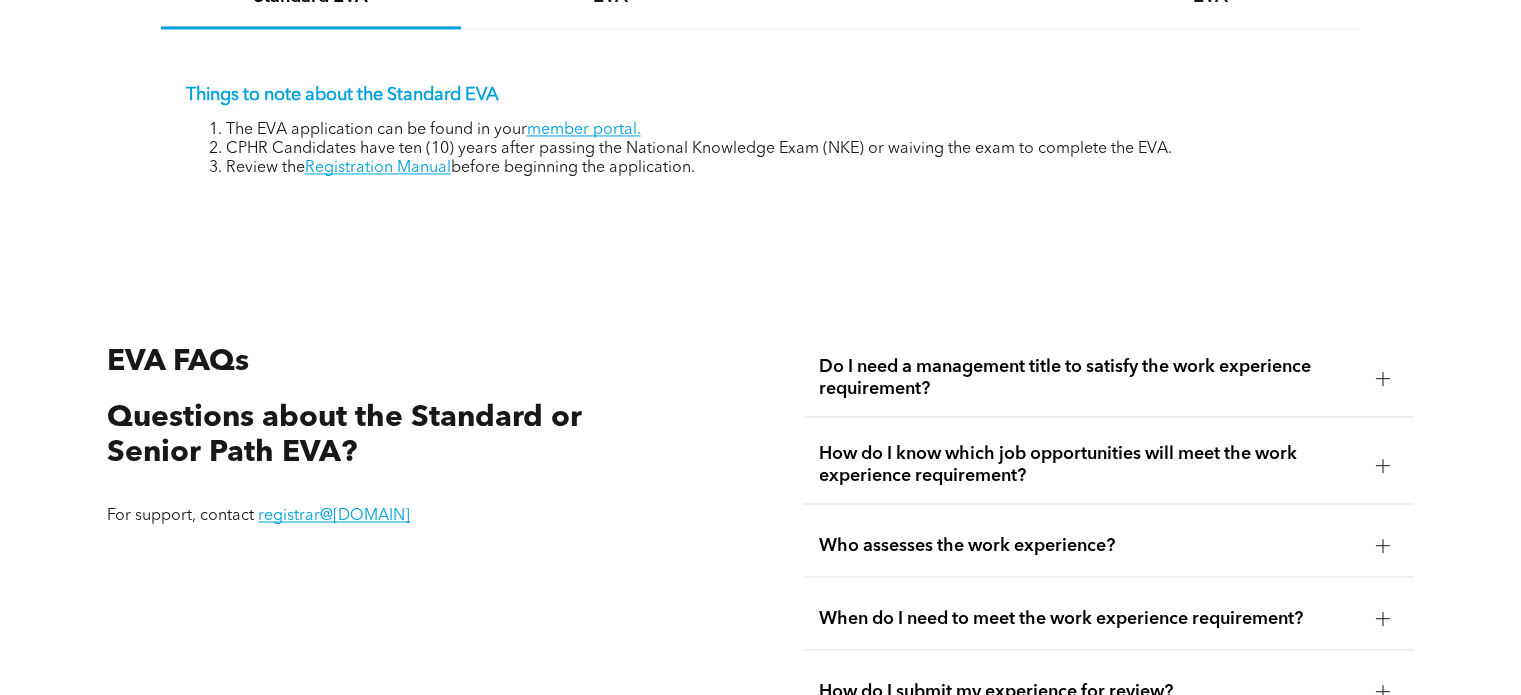 scroll, scrollTop: 3213, scrollLeft: 0, axis: vertical 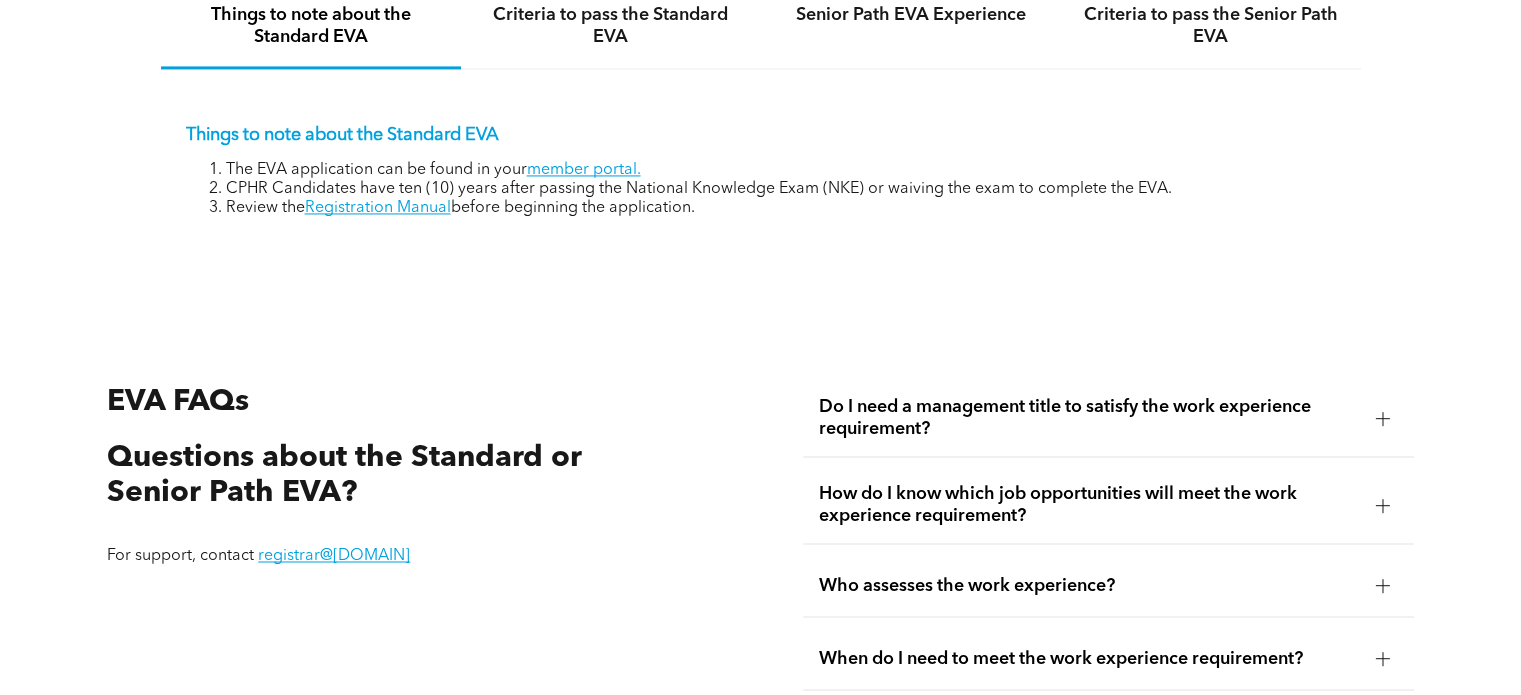 click at bounding box center (1383, 505) 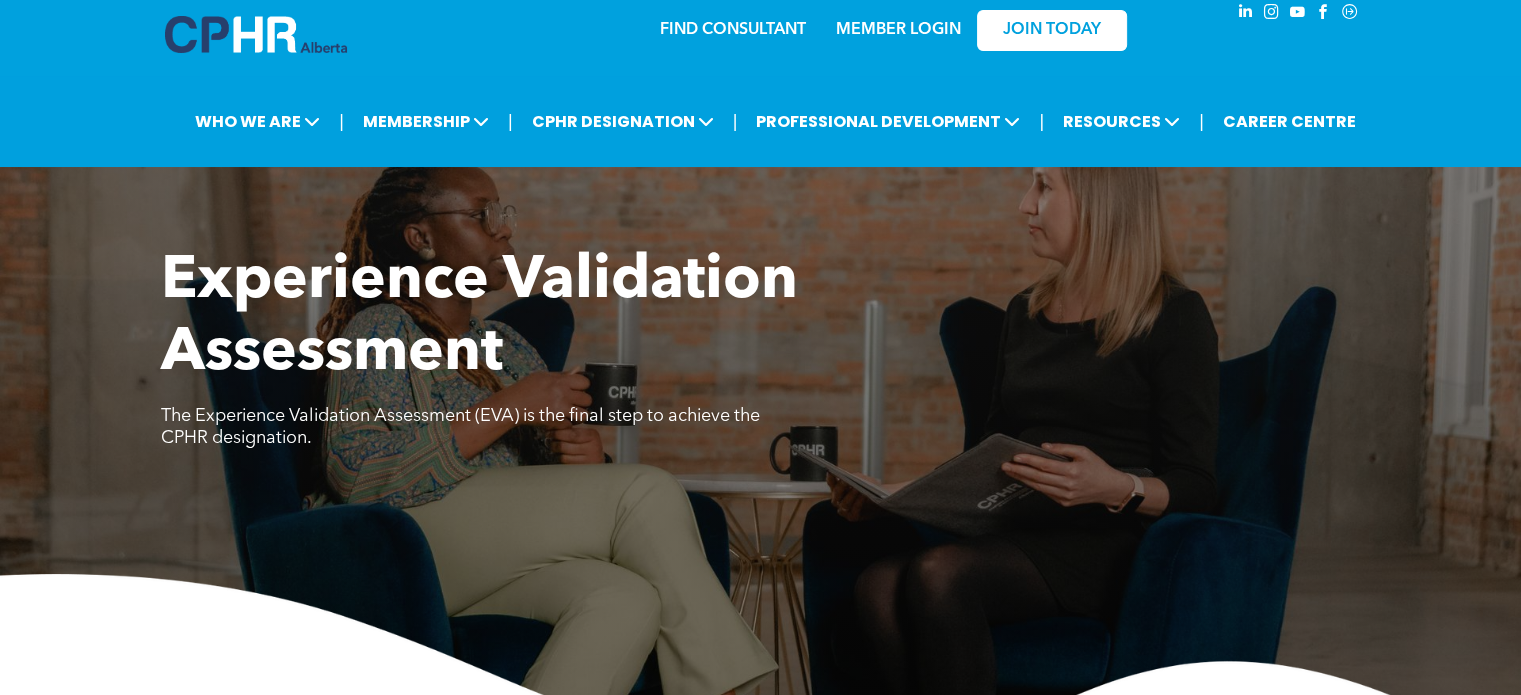 scroll, scrollTop: 0, scrollLeft: 0, axis: both 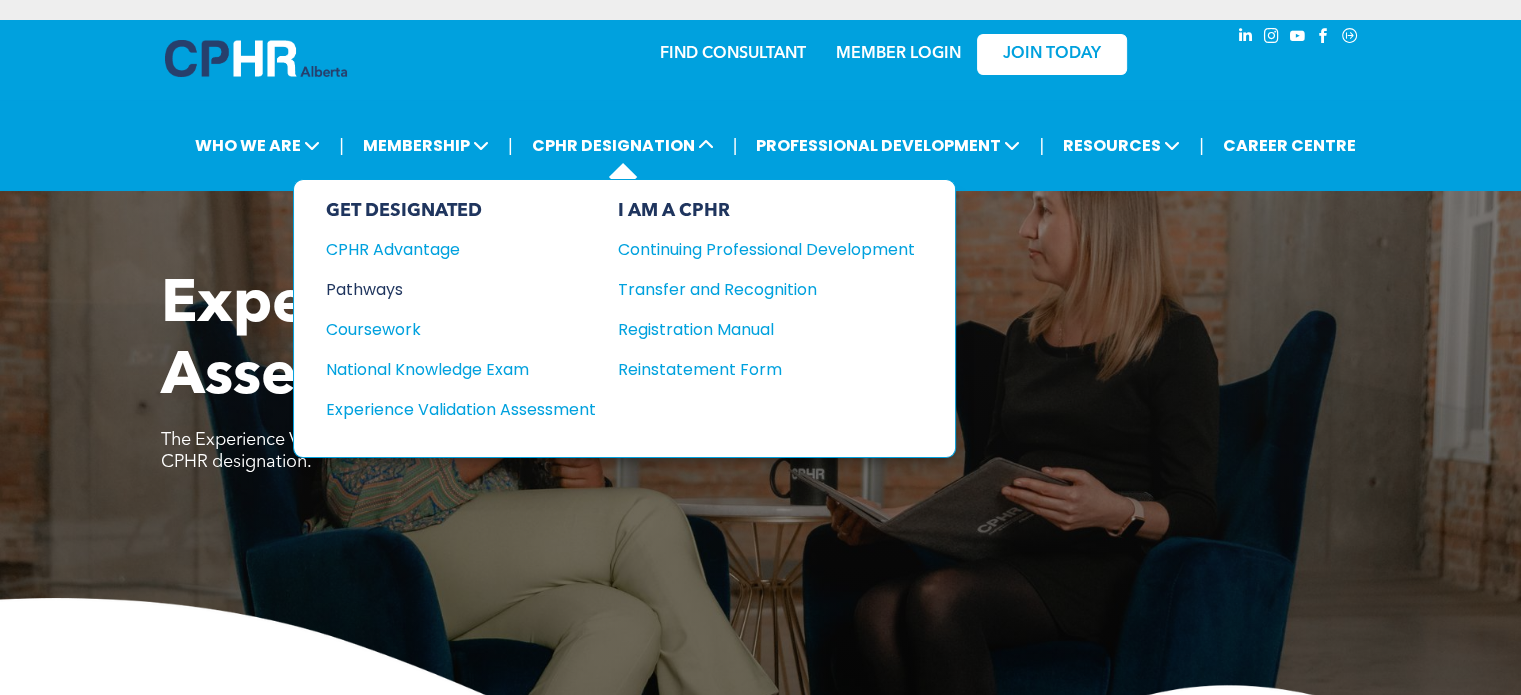 click on "Pathways" at bounding box center (447, 289) 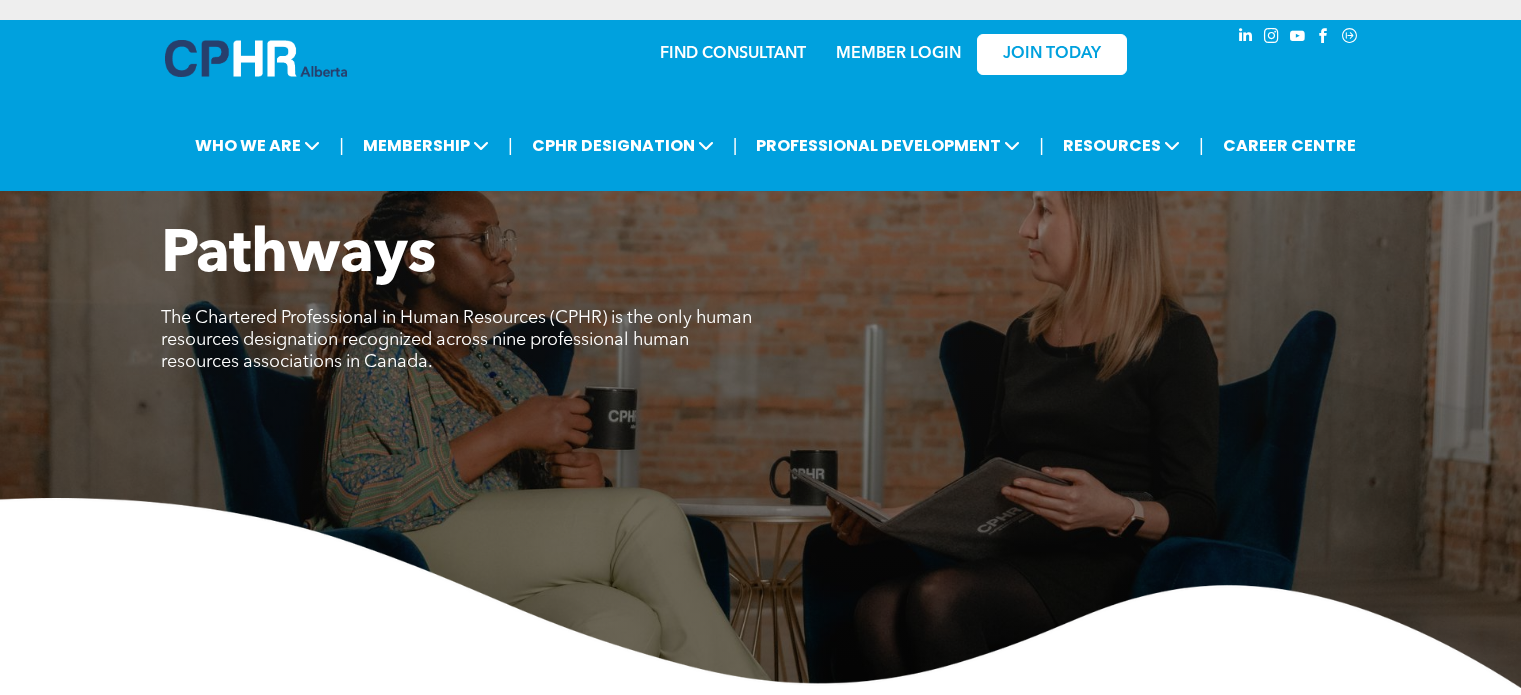 scroll, scrollTop: 0, scrollLeft: 0, axis: both 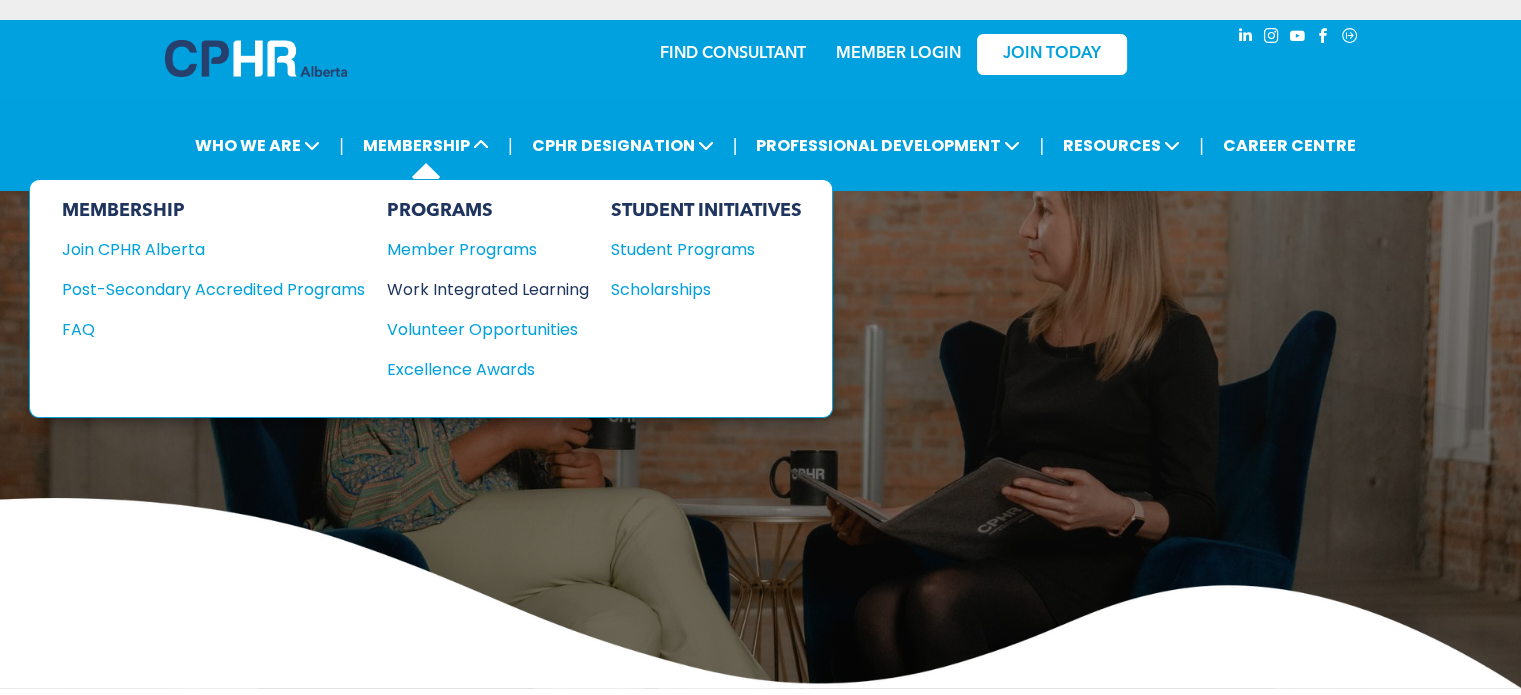 click on "Work Integrated Learning" at bounding box center [478, 289] 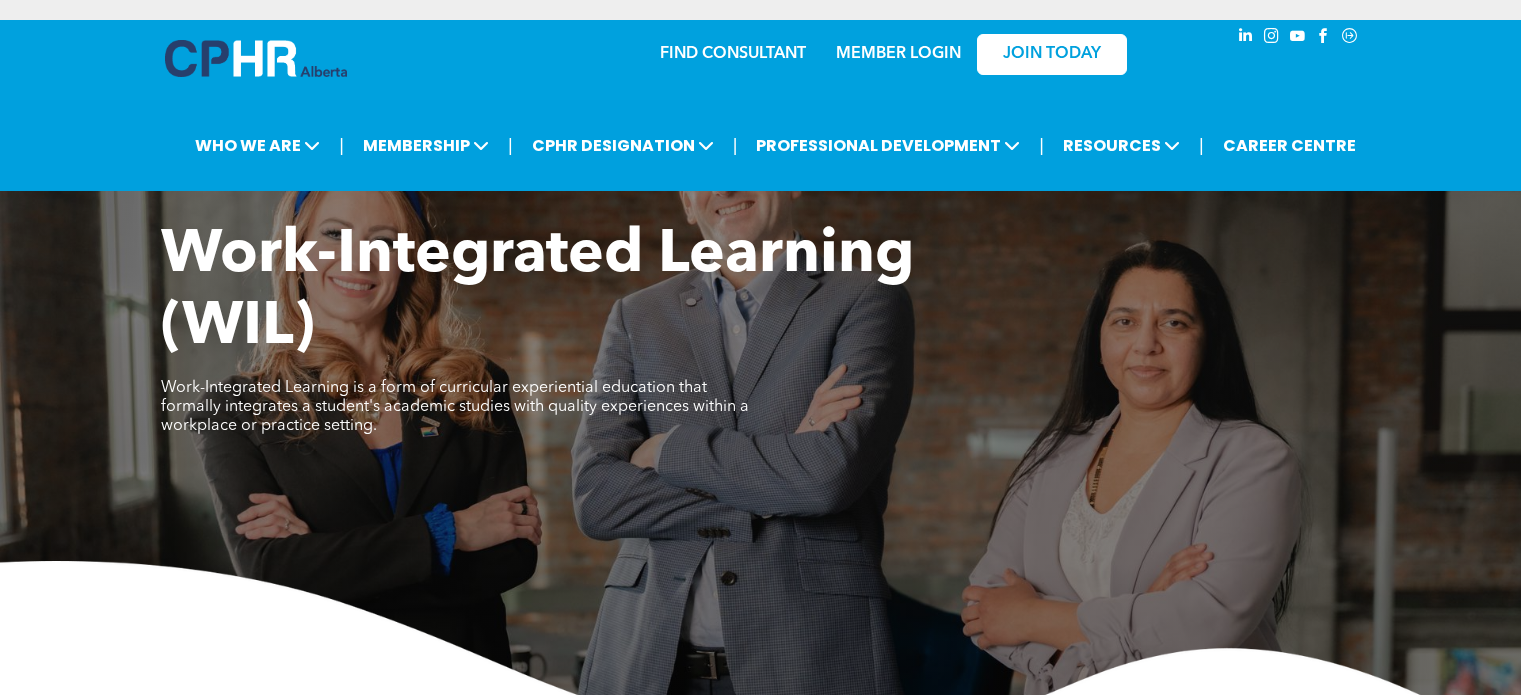 scroll, scrollTop: 0, scrollLeft: 0, axis: both 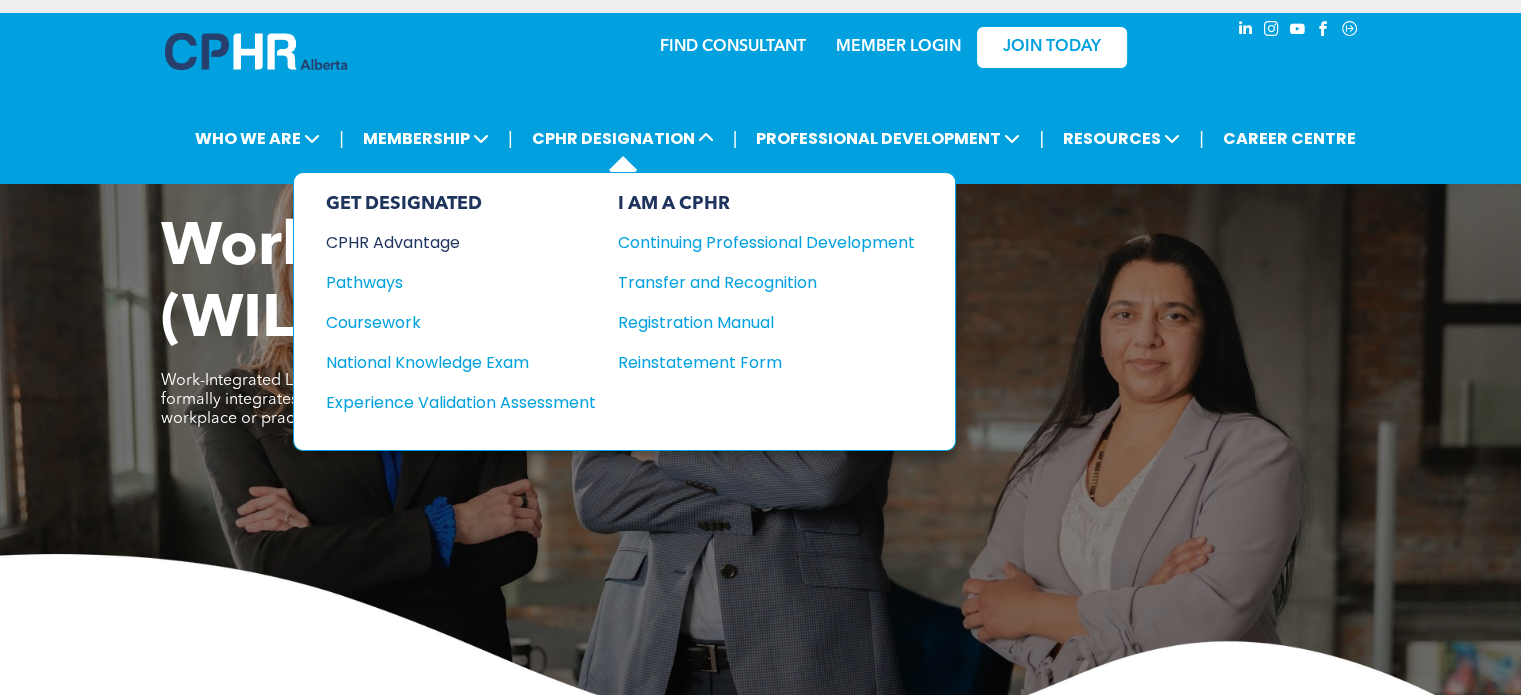 click on "CPHR Advantage" at bounding box center (447, 242) 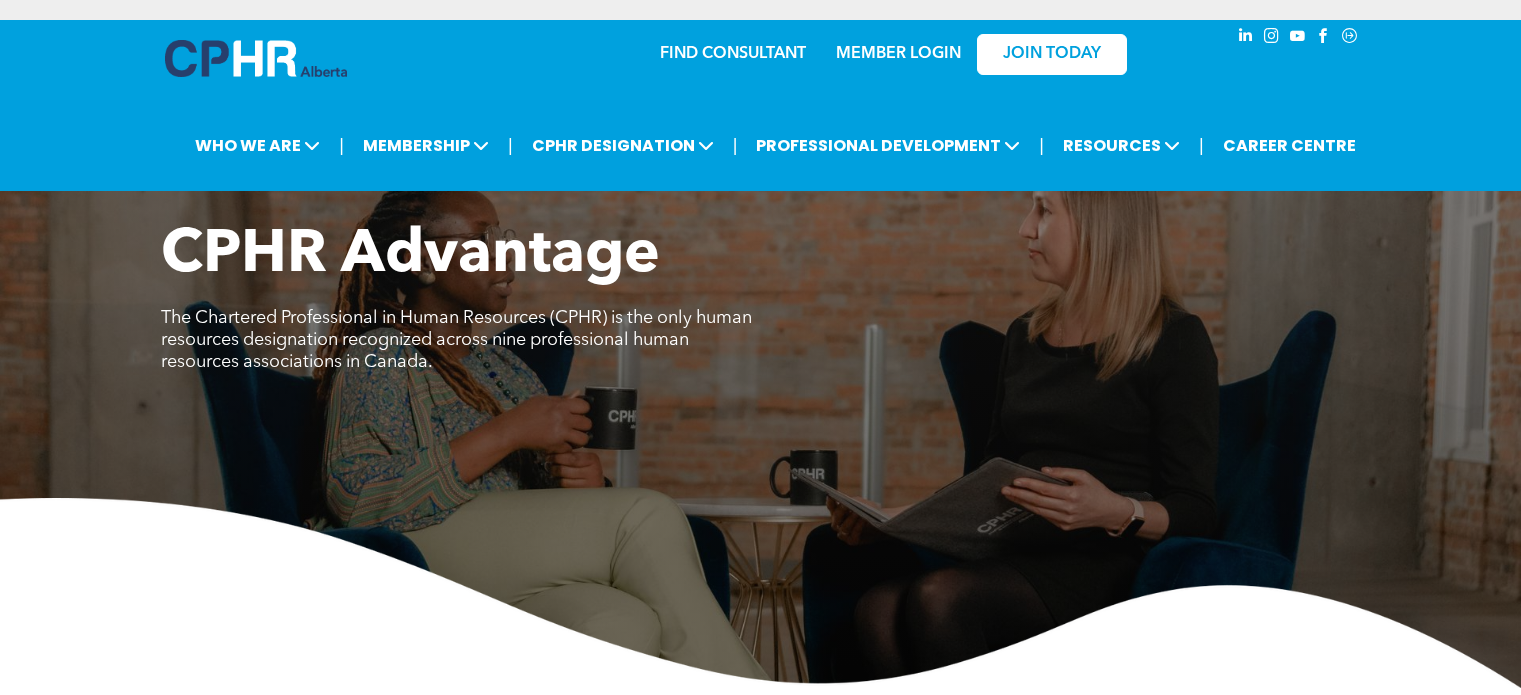 scroll, scrollTop: 0, scrollLeft: 0, axis: both 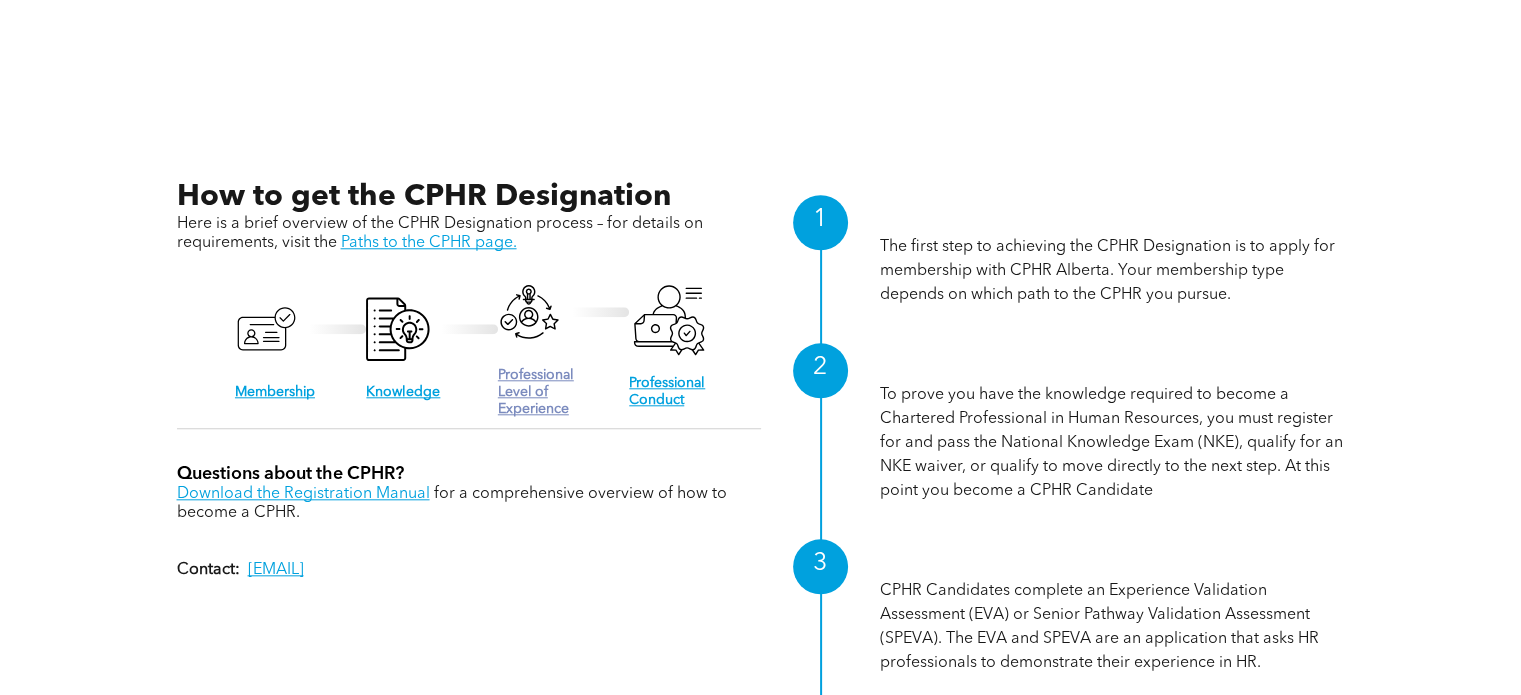click on "Professional Level of Experience" at bounding box center [536, 392] 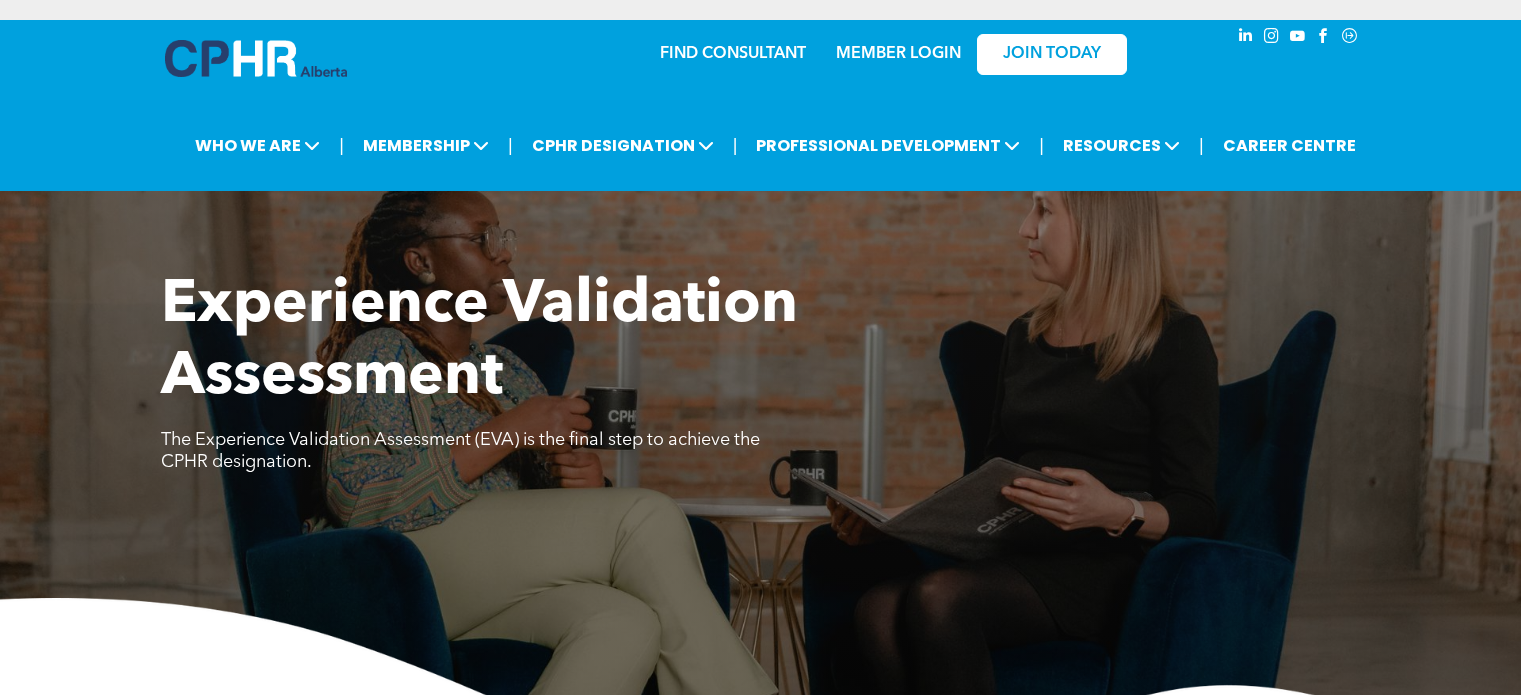 scroll, scrollTop: 0, scrollLeft: 0, axis: both 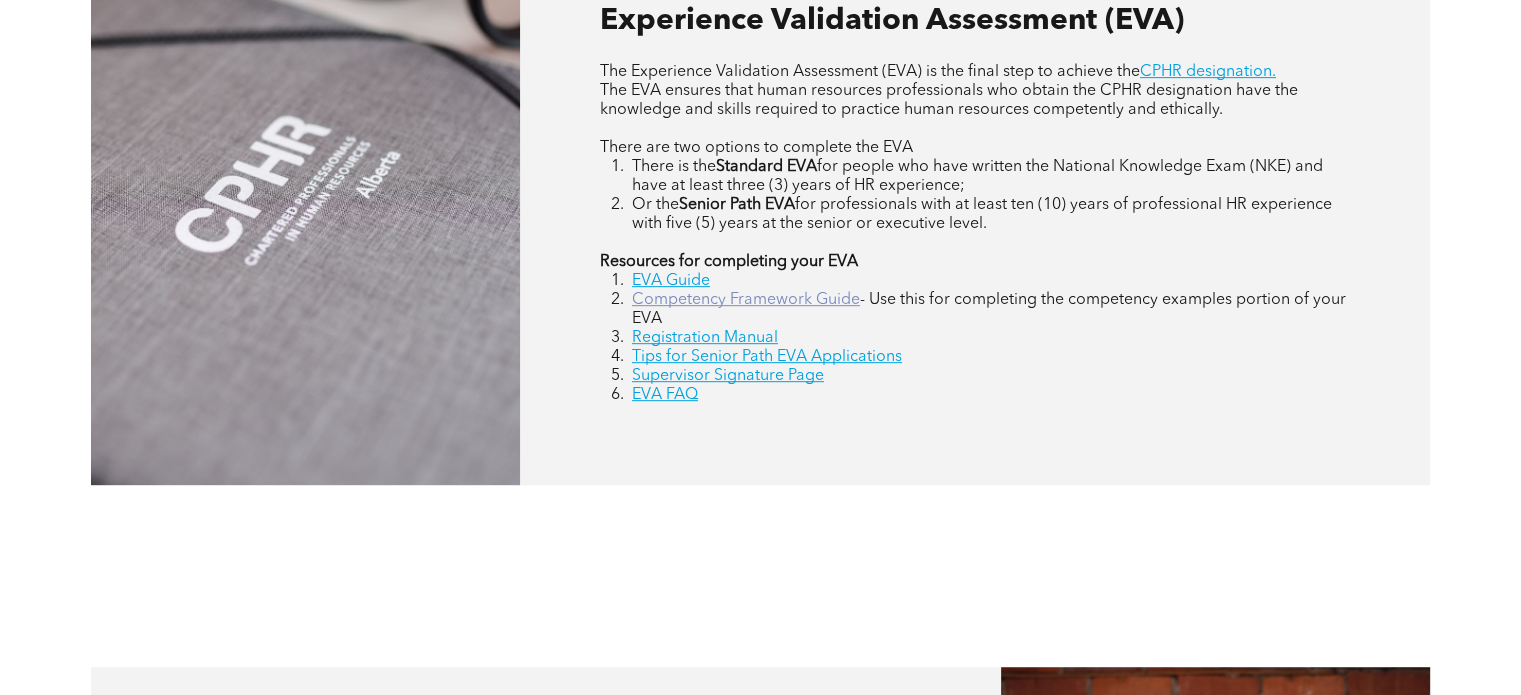 click on "Competency Framework Guide" at bounding box center (746, 300) 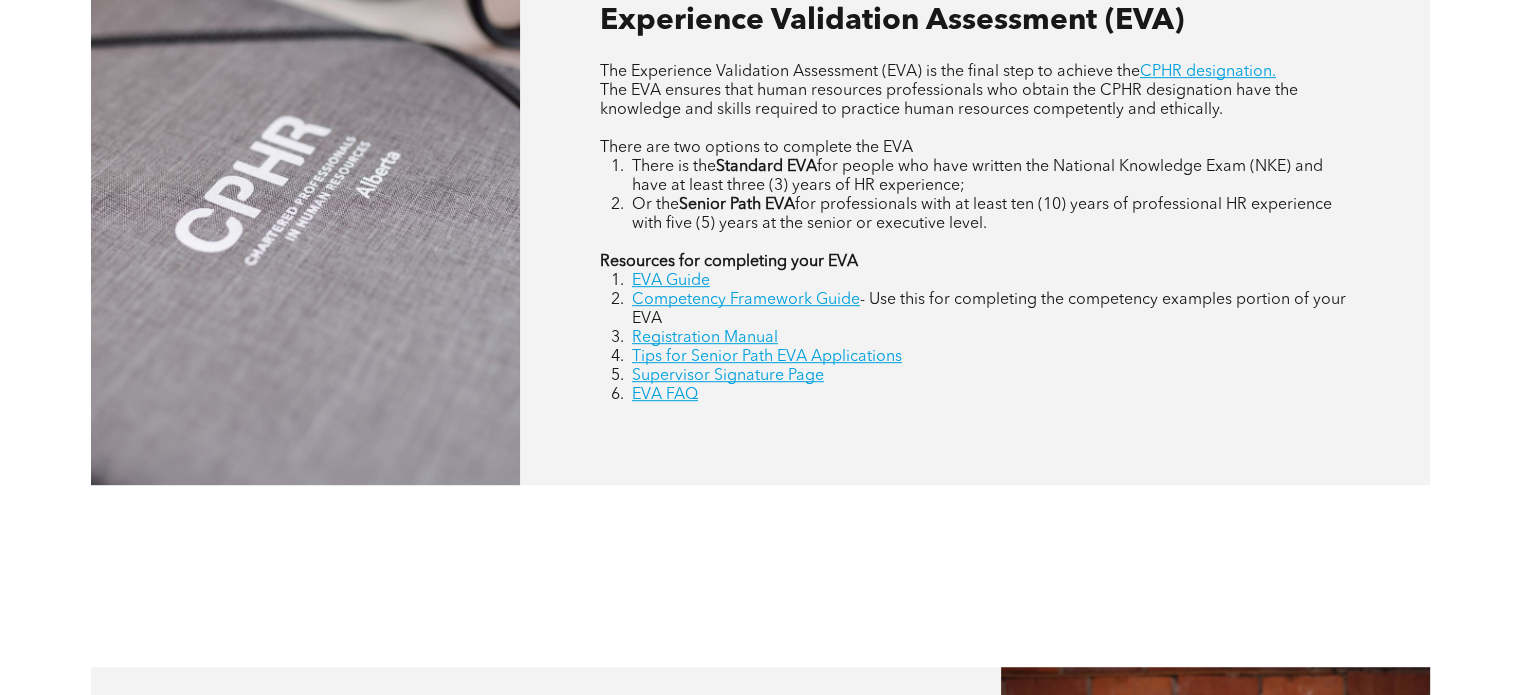 scroll, scrollTop: 1608, scrollLeft: 0, axis: vertical 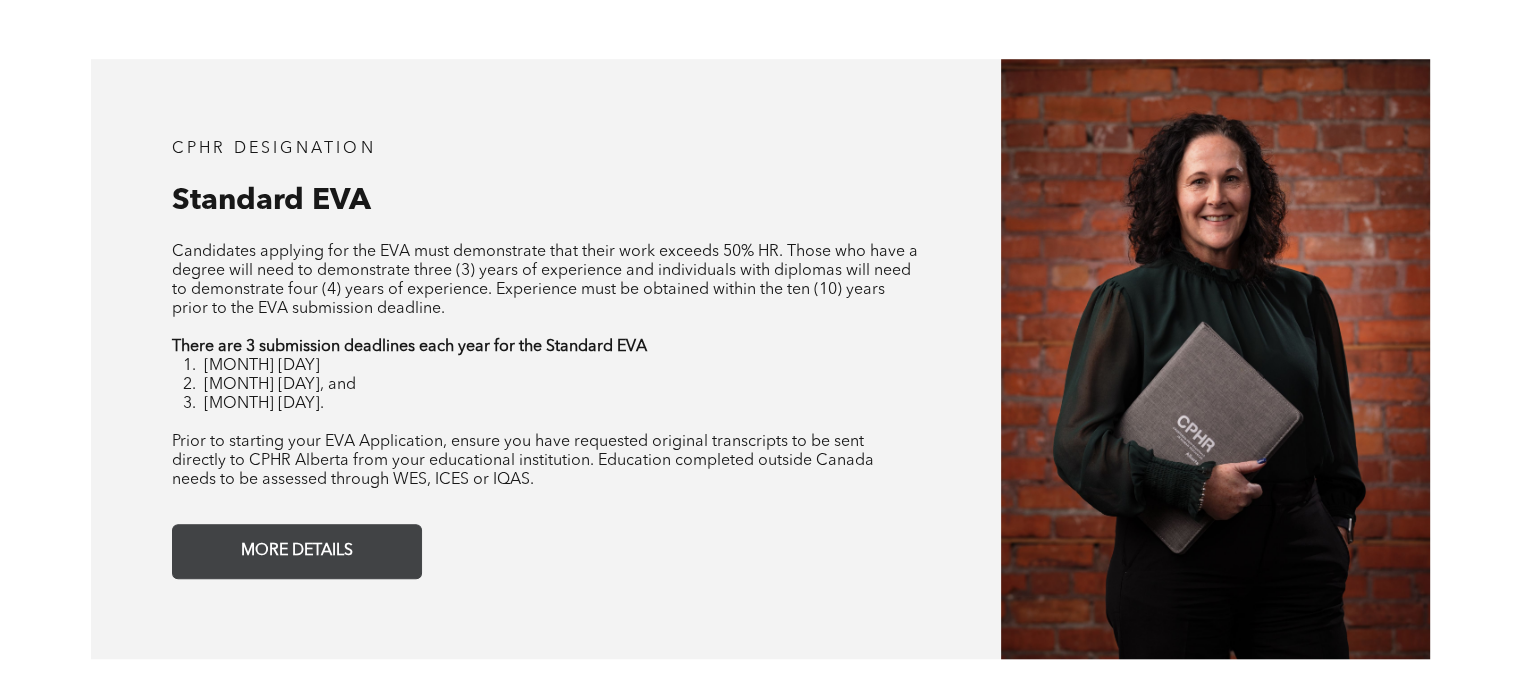 click on "MORE DETAILS" at bounding box center (297, 551) 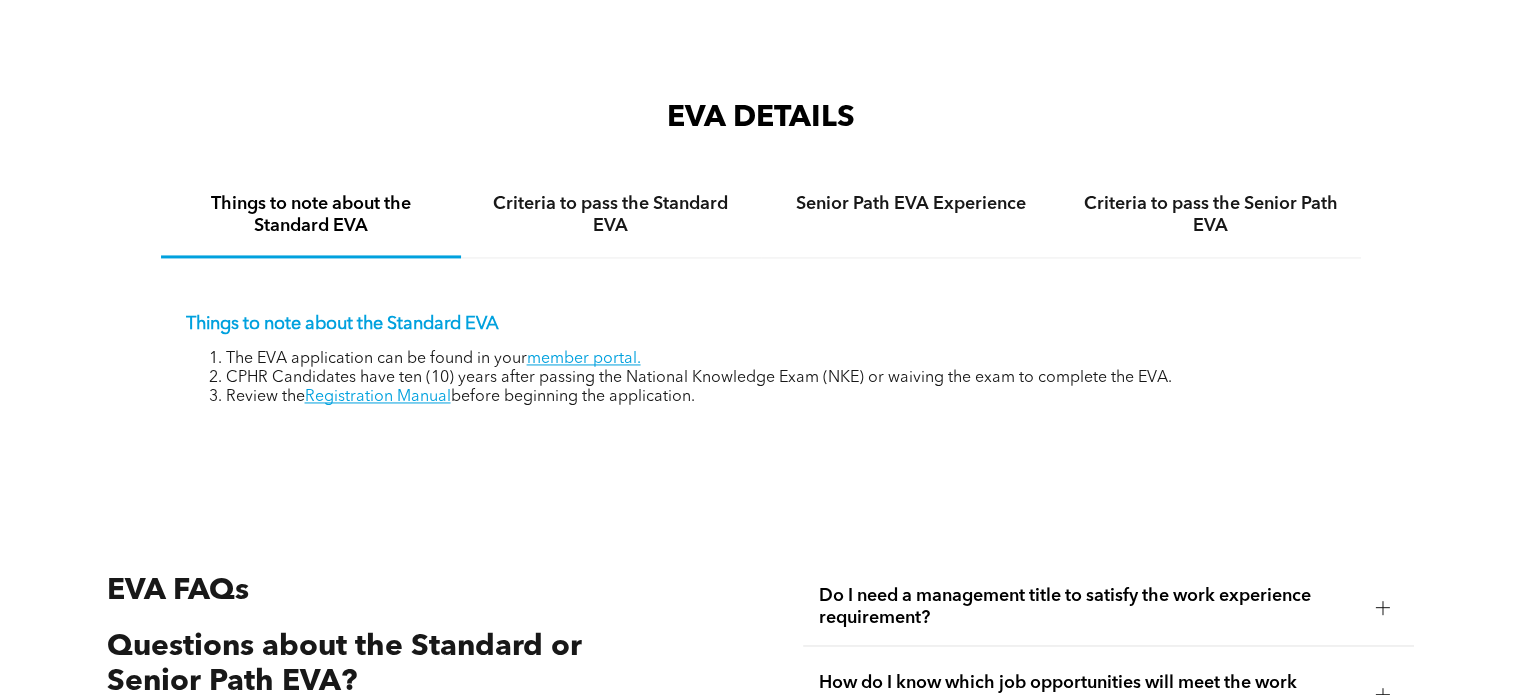 scroll, scrollTop: 3108, scrollLeft: 0, axis: vertical 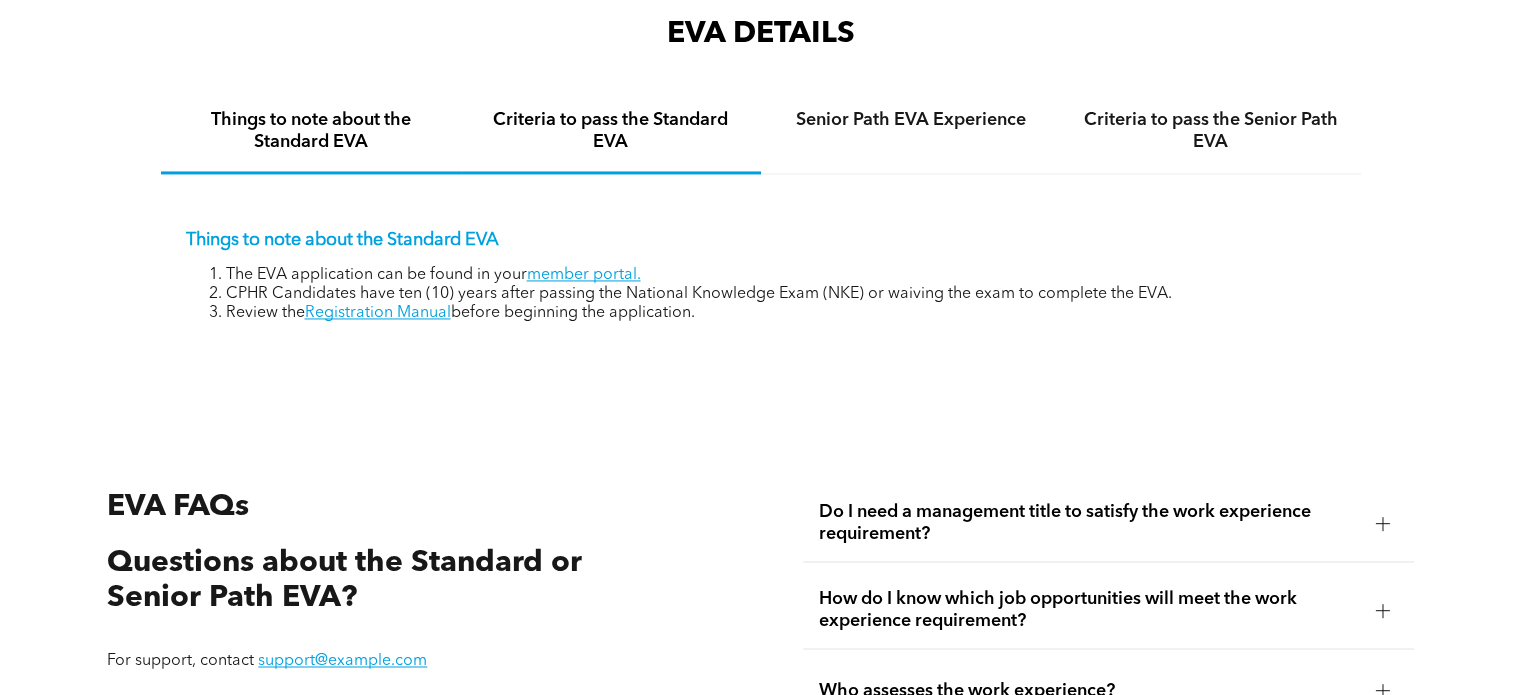click on "Criteria to pass the Standard EVA" at bounding box center [611, 131] 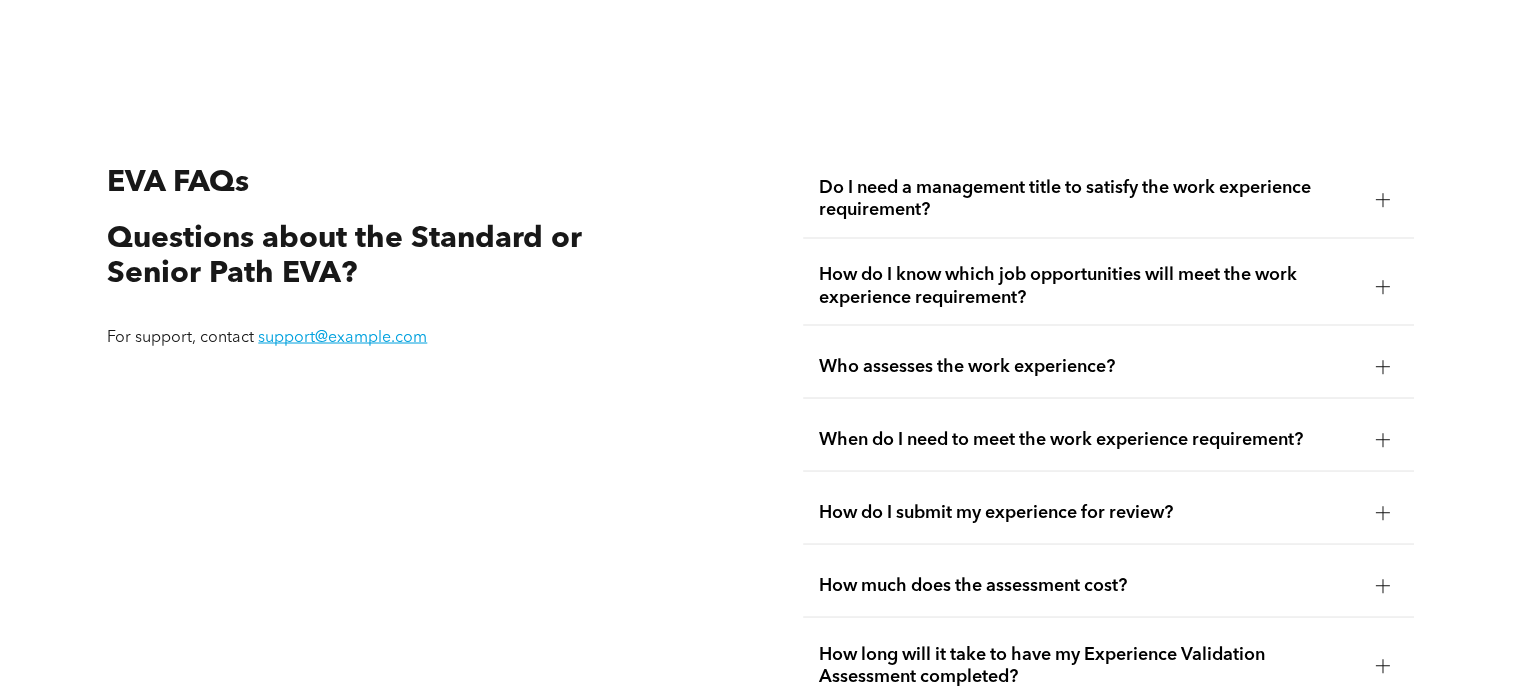 scroll, scrollTop: 3548, scrollLeft: 0, axis: vertical 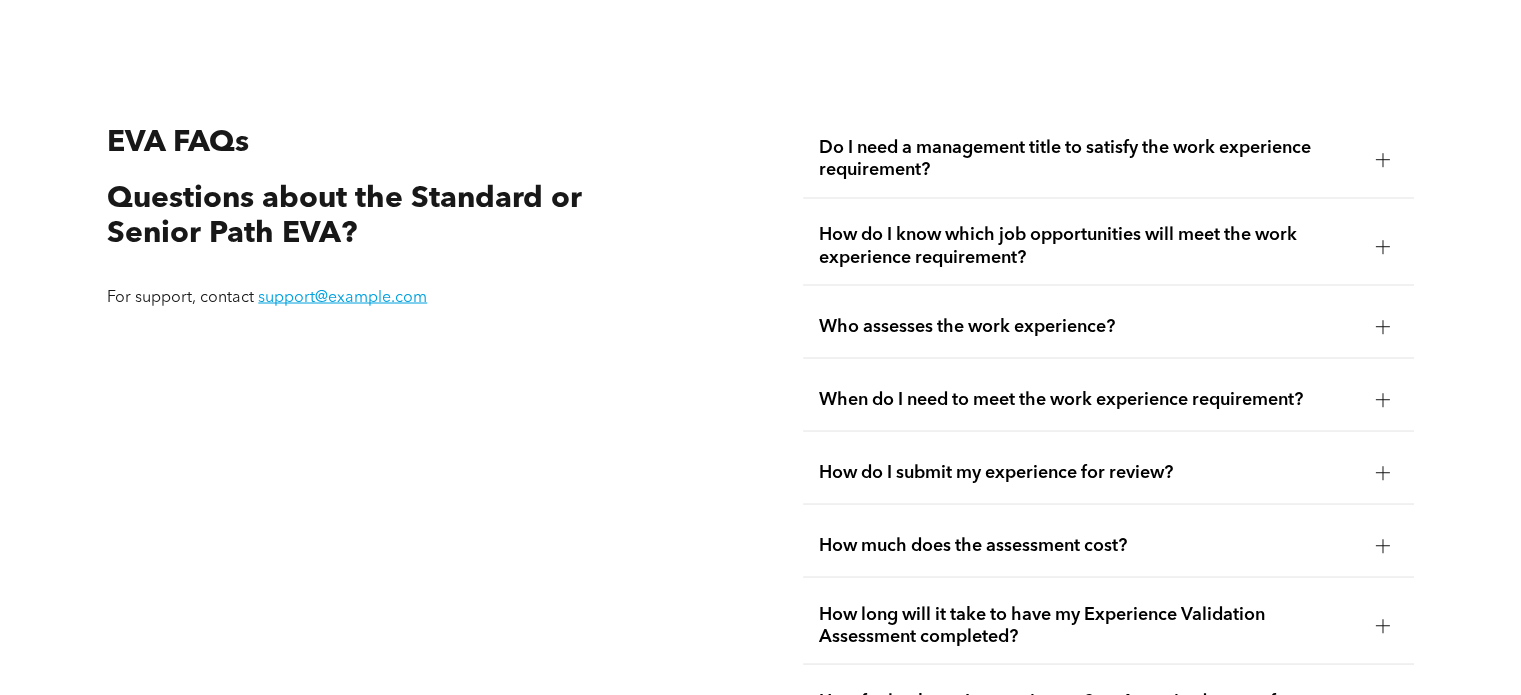 click at bounding box center [1383, 326] 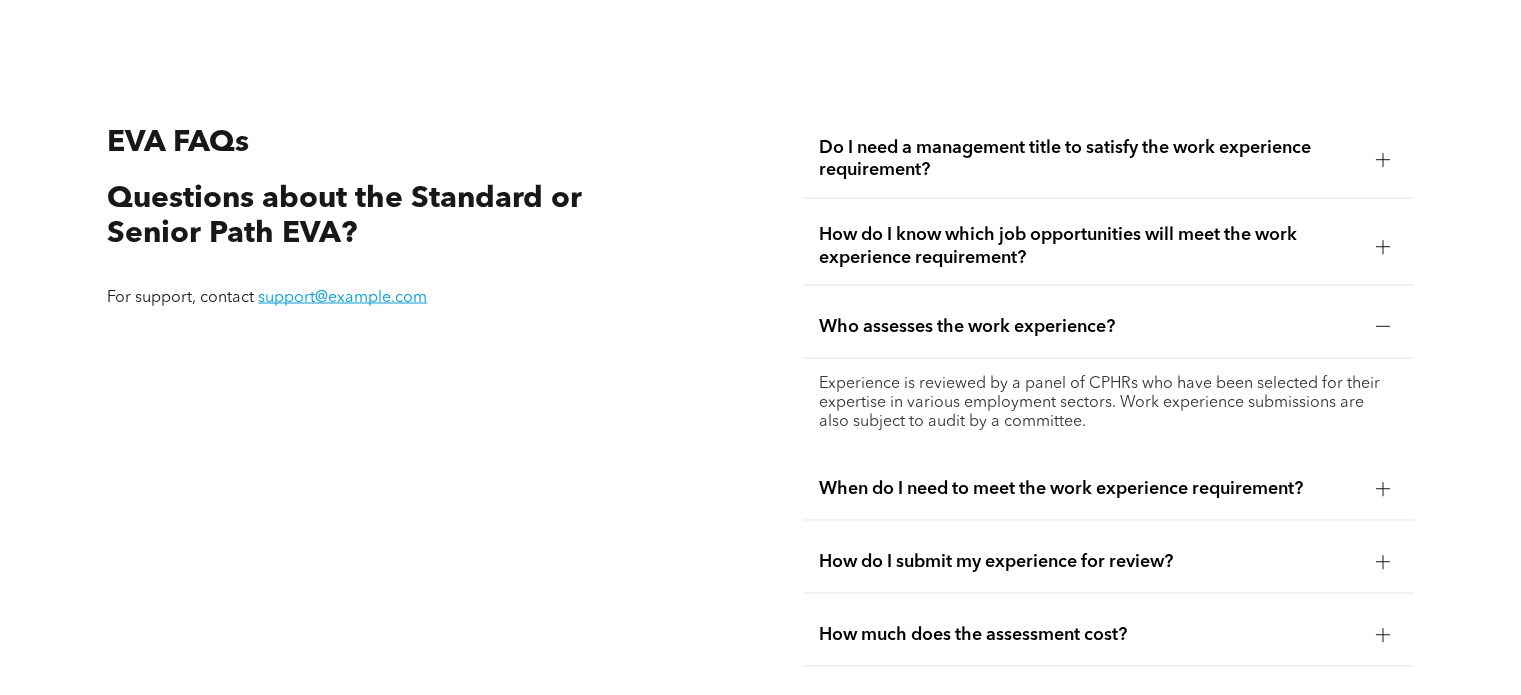 click at bounding box center (1383, 246) 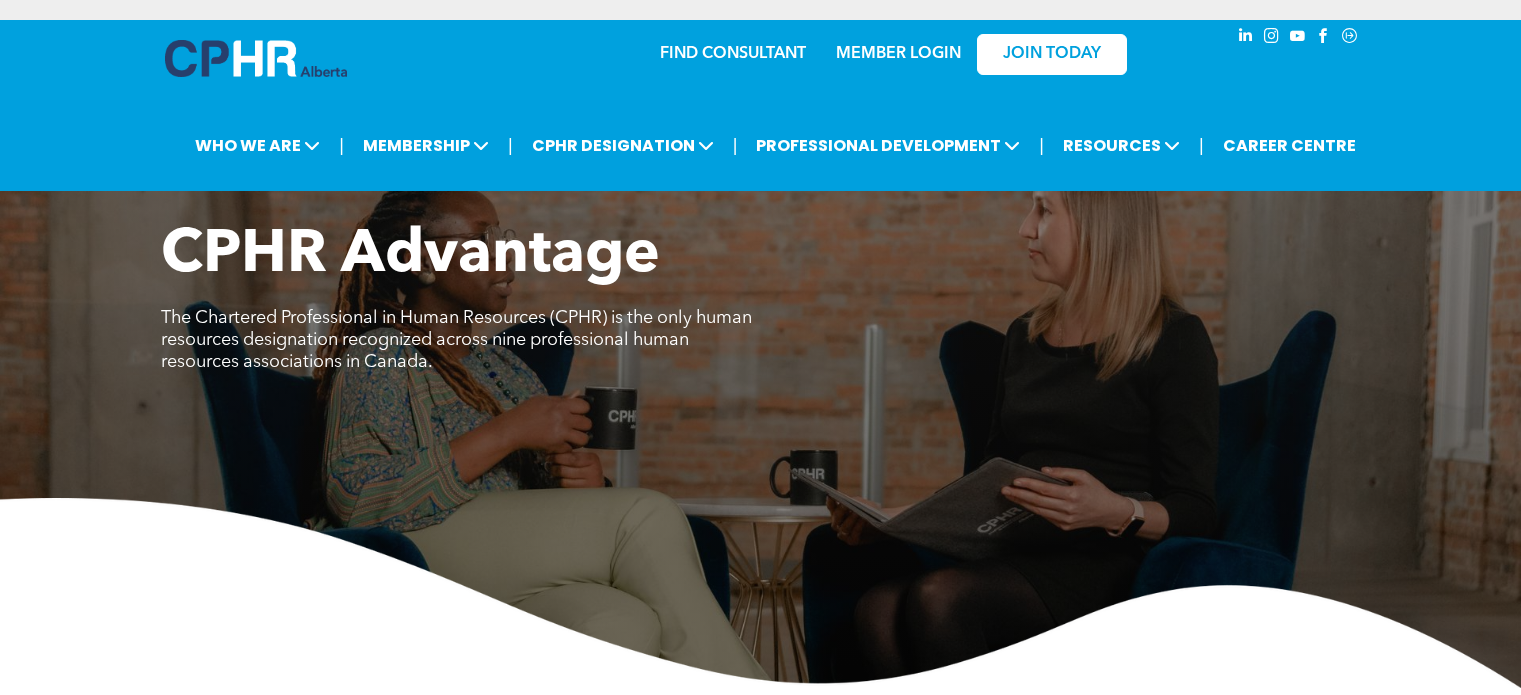 scroll, scrollTop: 1907, scrollLeft: 0, axis: vertical 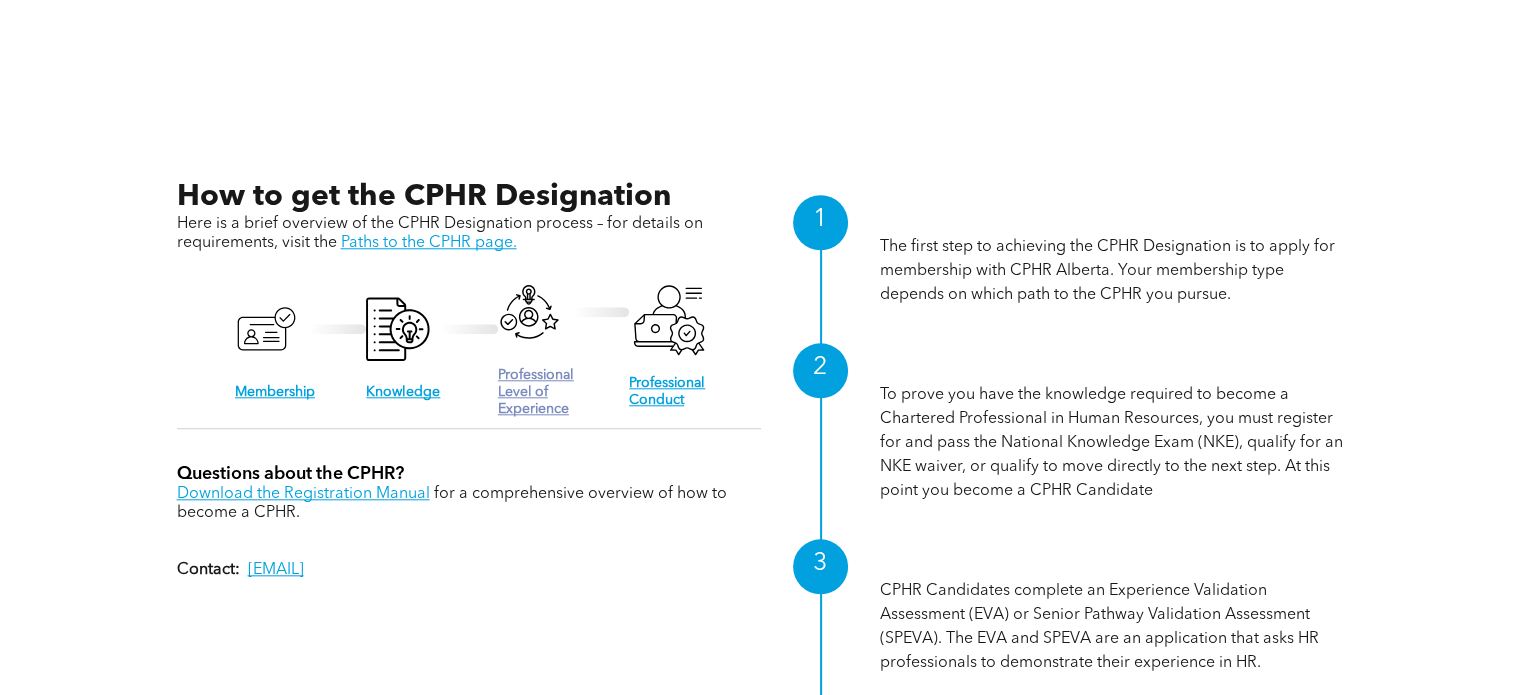 click on "Professional Level of Experience" at bounding box center (536, 392) 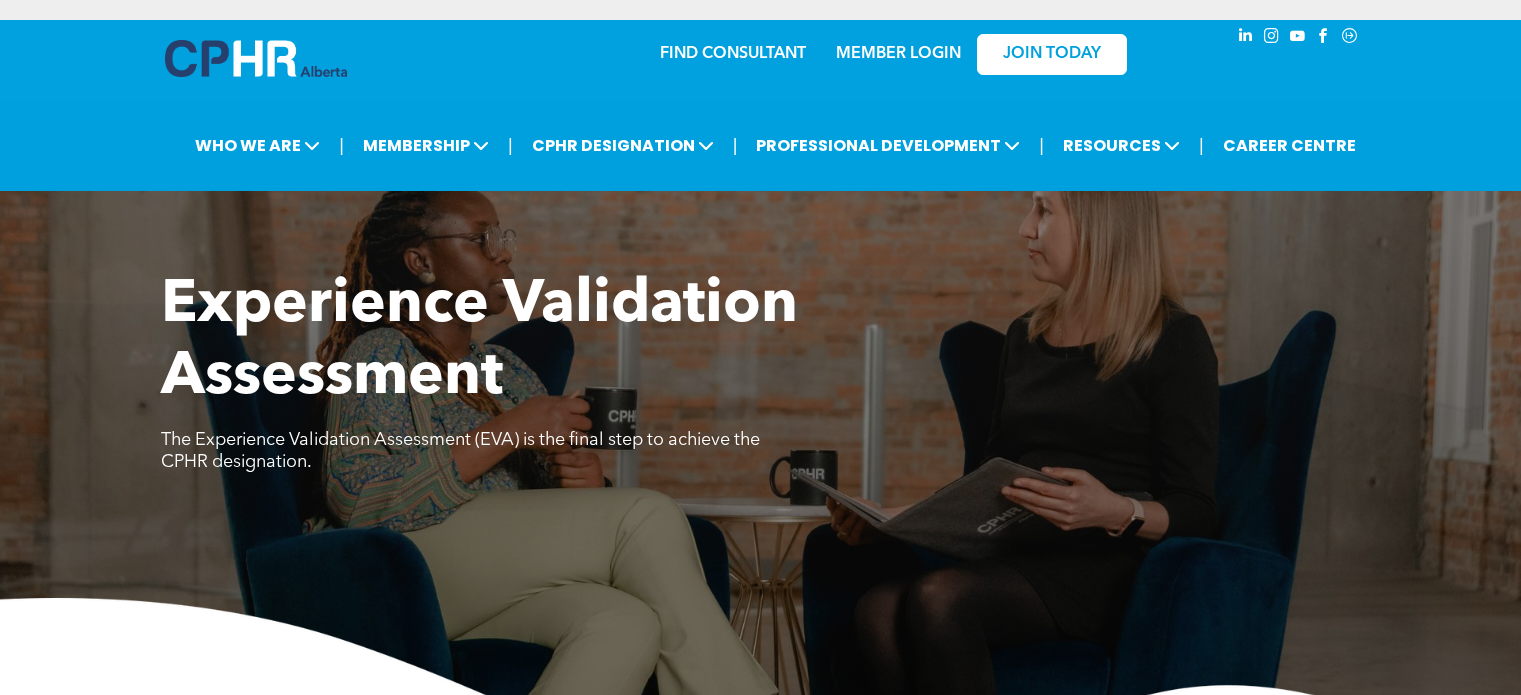 scroll, scrollTop: 0, scrollLeft: 0, axis: both 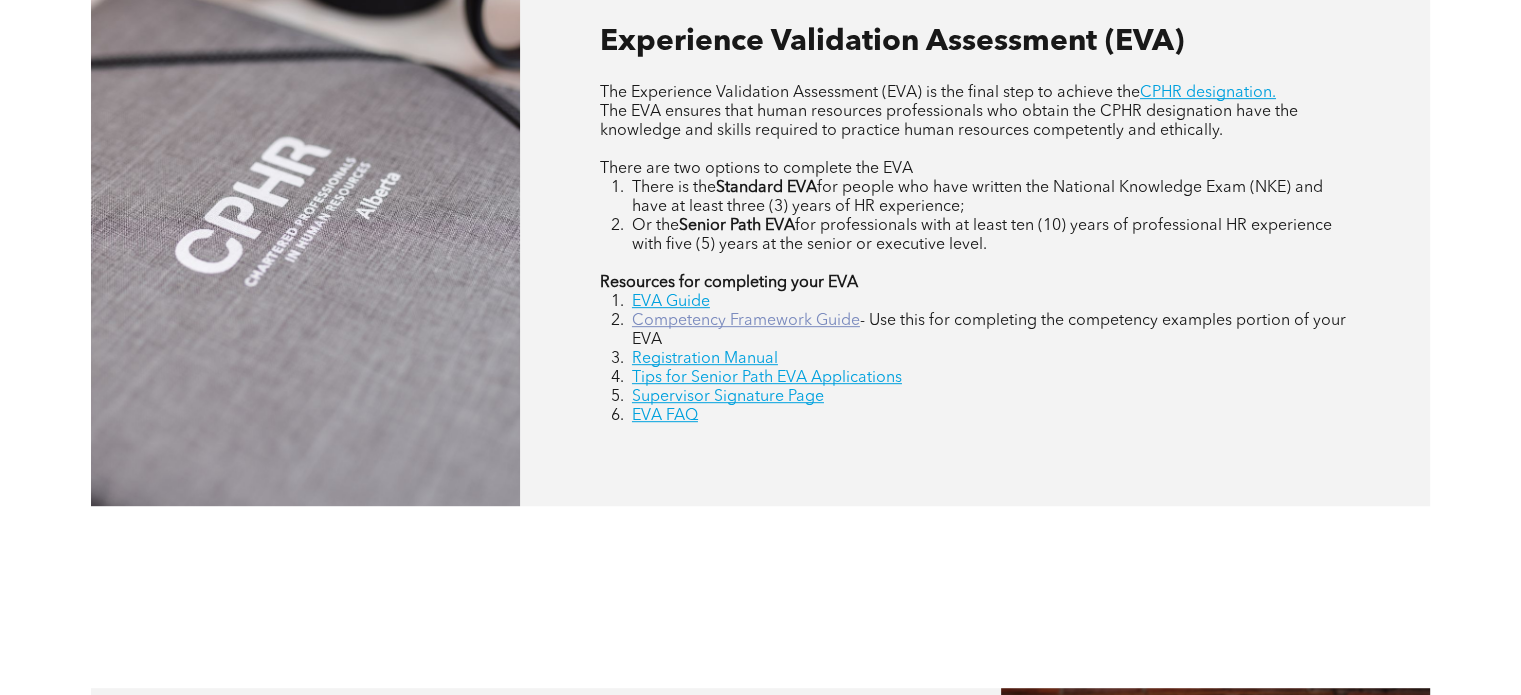 click on "Competency Framework Guide" at bounding box center (746, 321) 